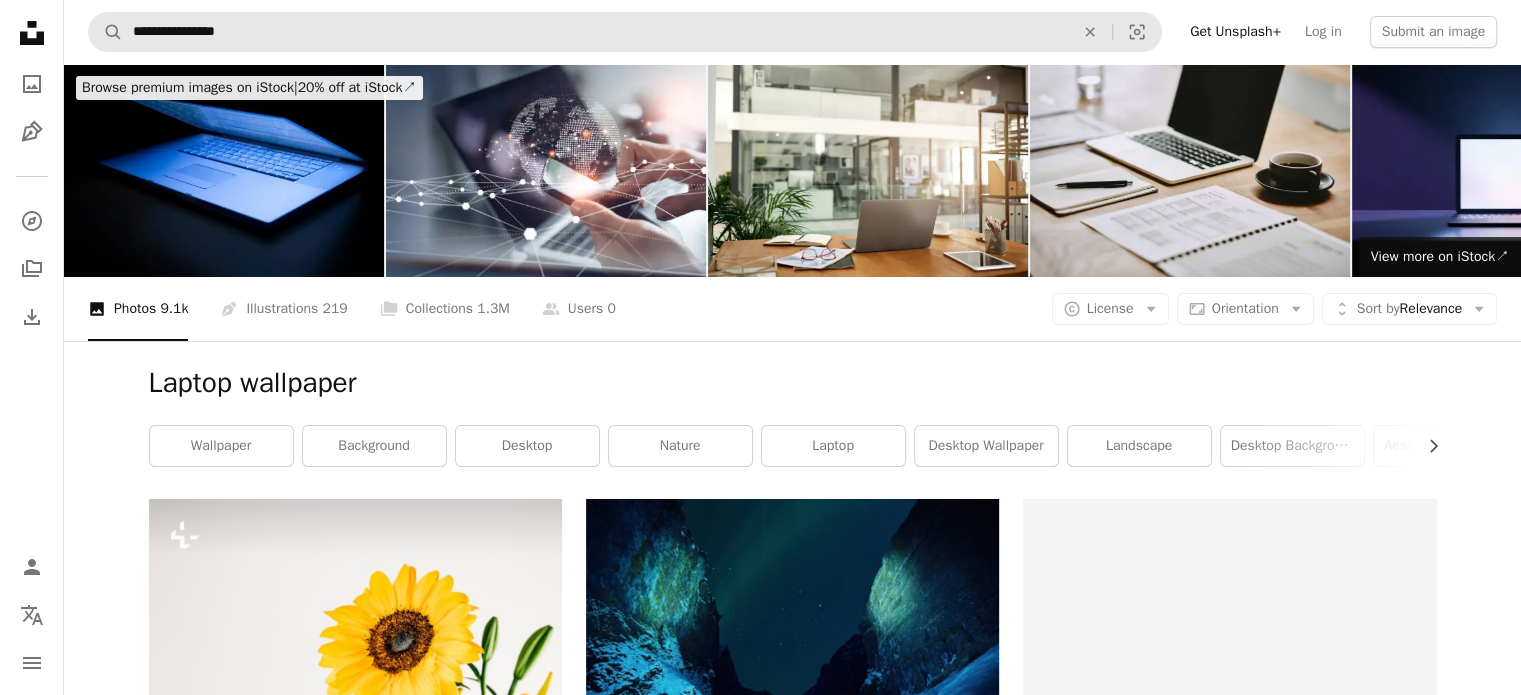 scroll, scrollTop: 13400, scrollLeft: 0, axis: vertical 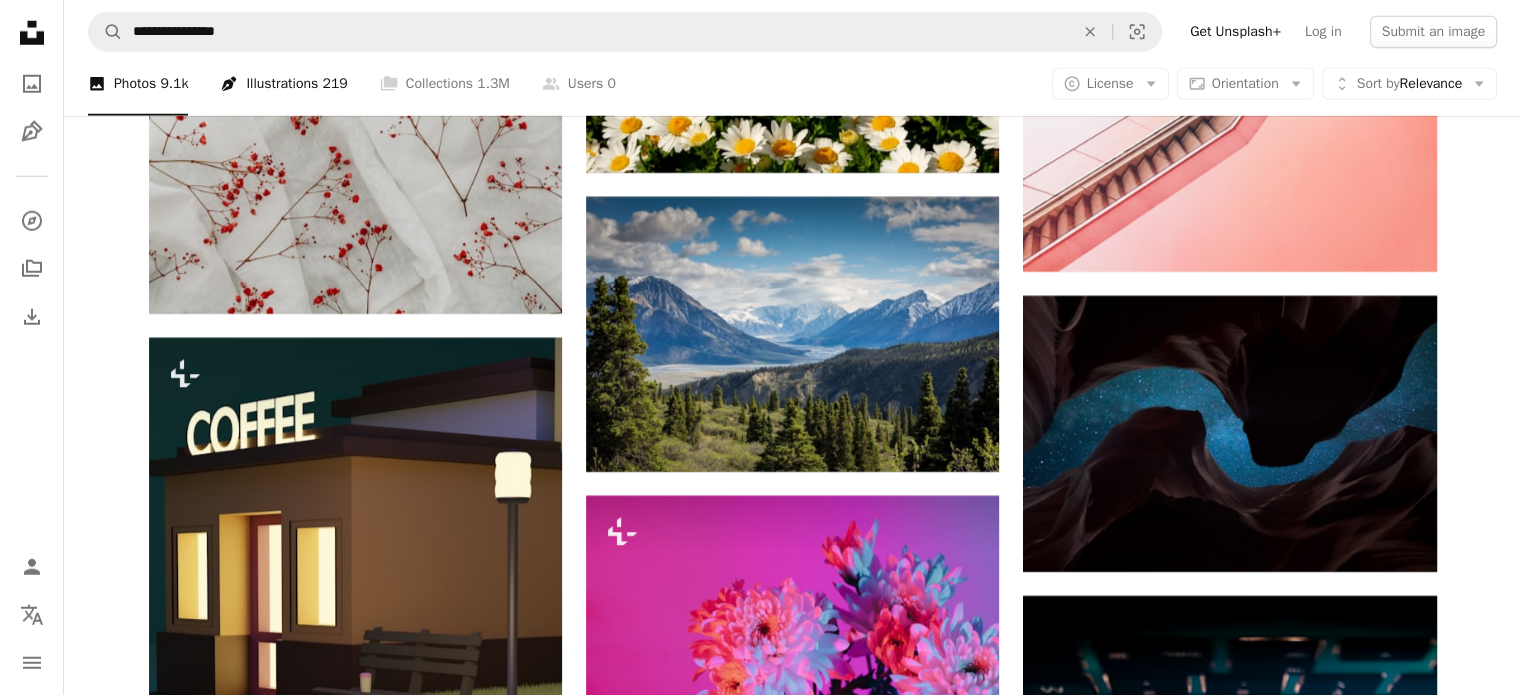 click on "Pen Tool Illustrations   219" at bounding box center [283, 84] 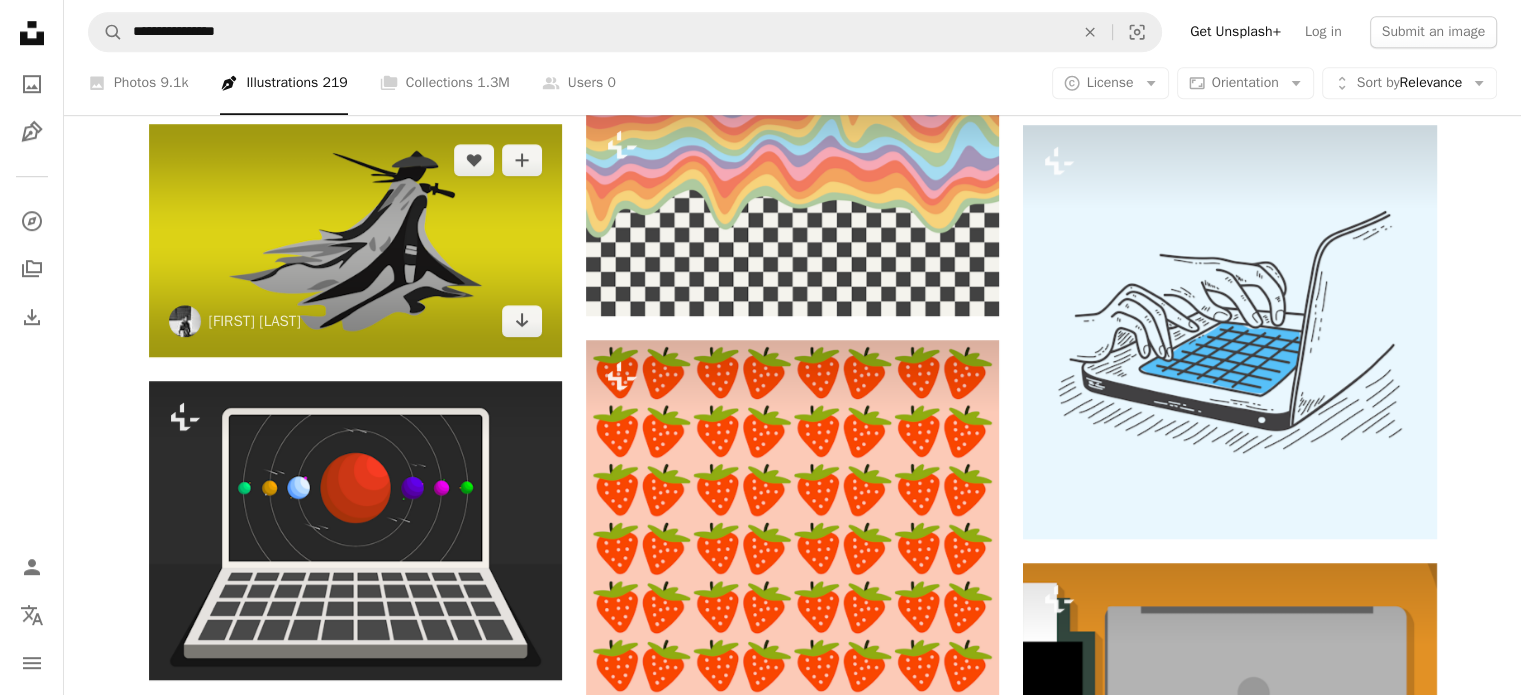 scroll, scrollTop: 1400, scrollLeft: 0, axis: vertical 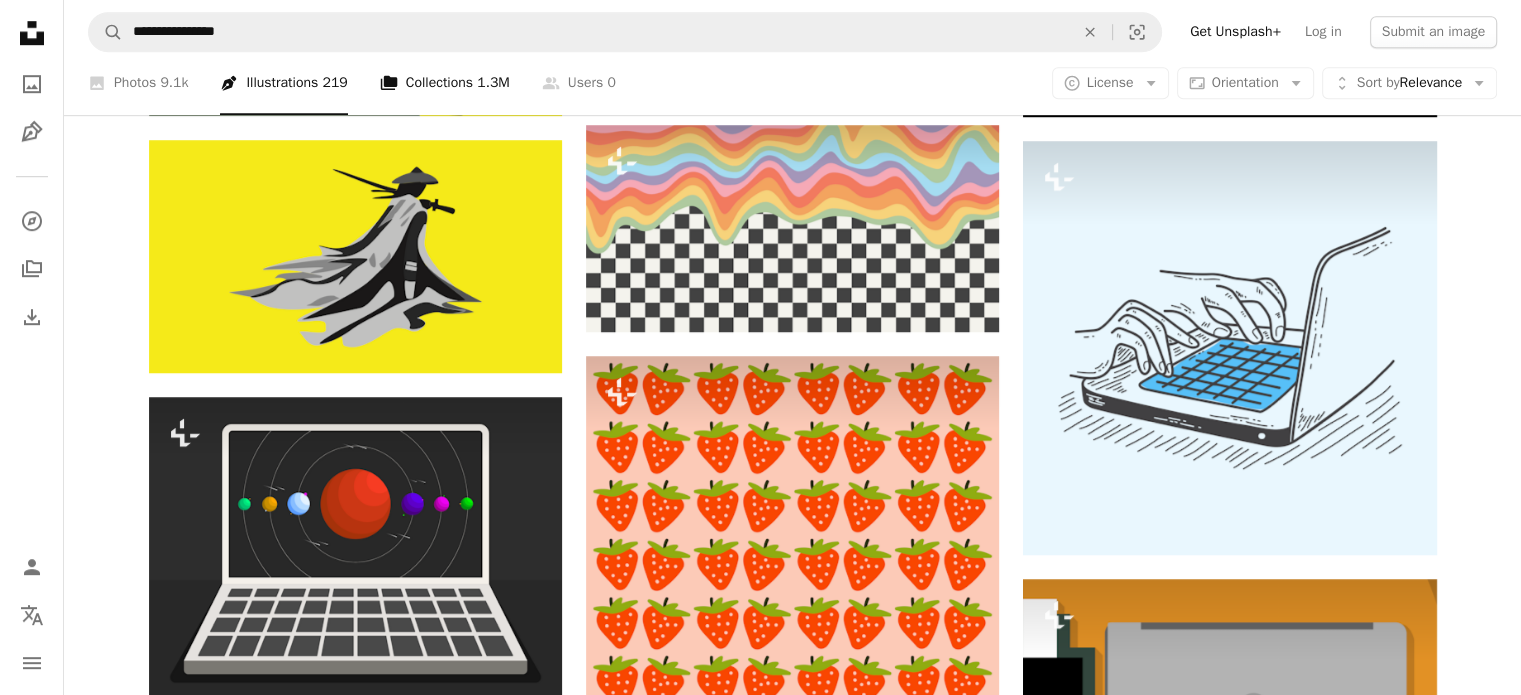 click on "A stack of folders Collections   1.3M" at bounding box center (445, 84) 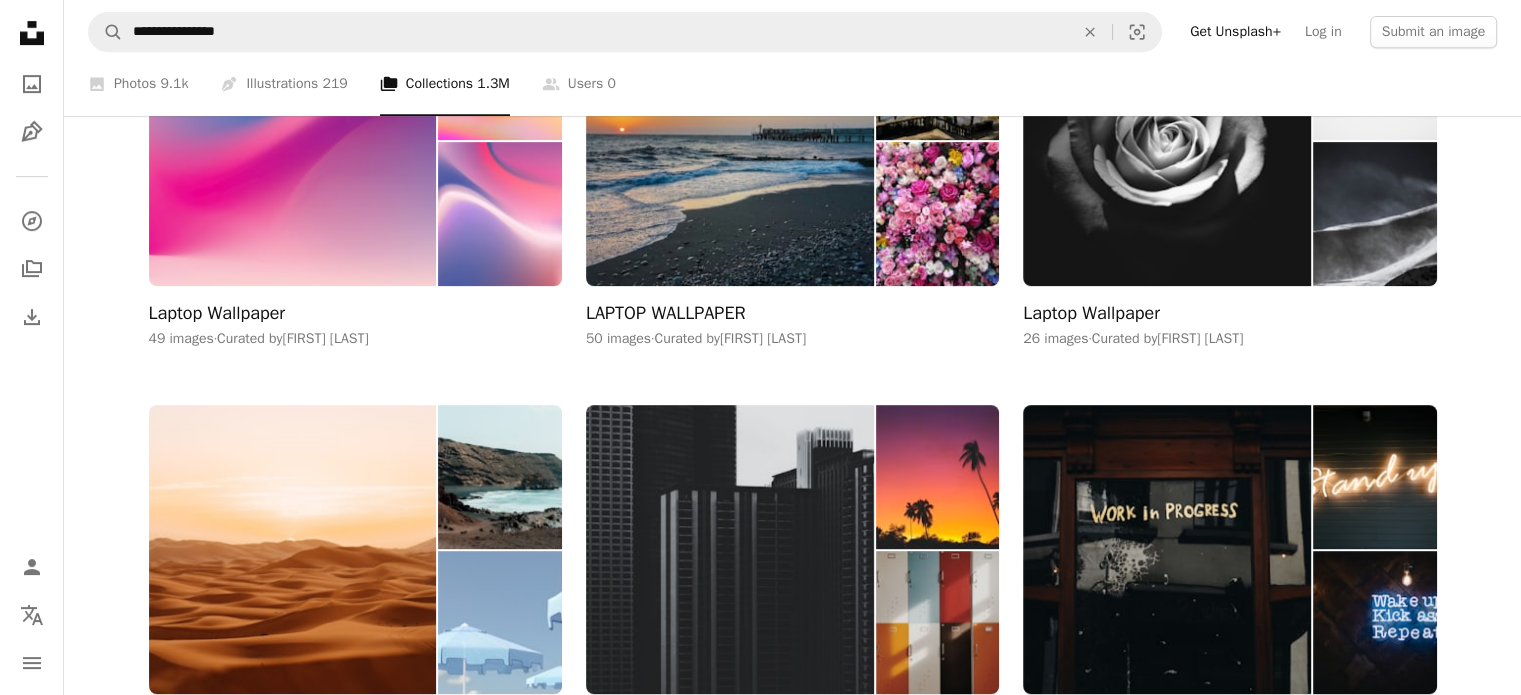 scroll, scrollTop: 1000, scrollLeft: 0, axis: vertical 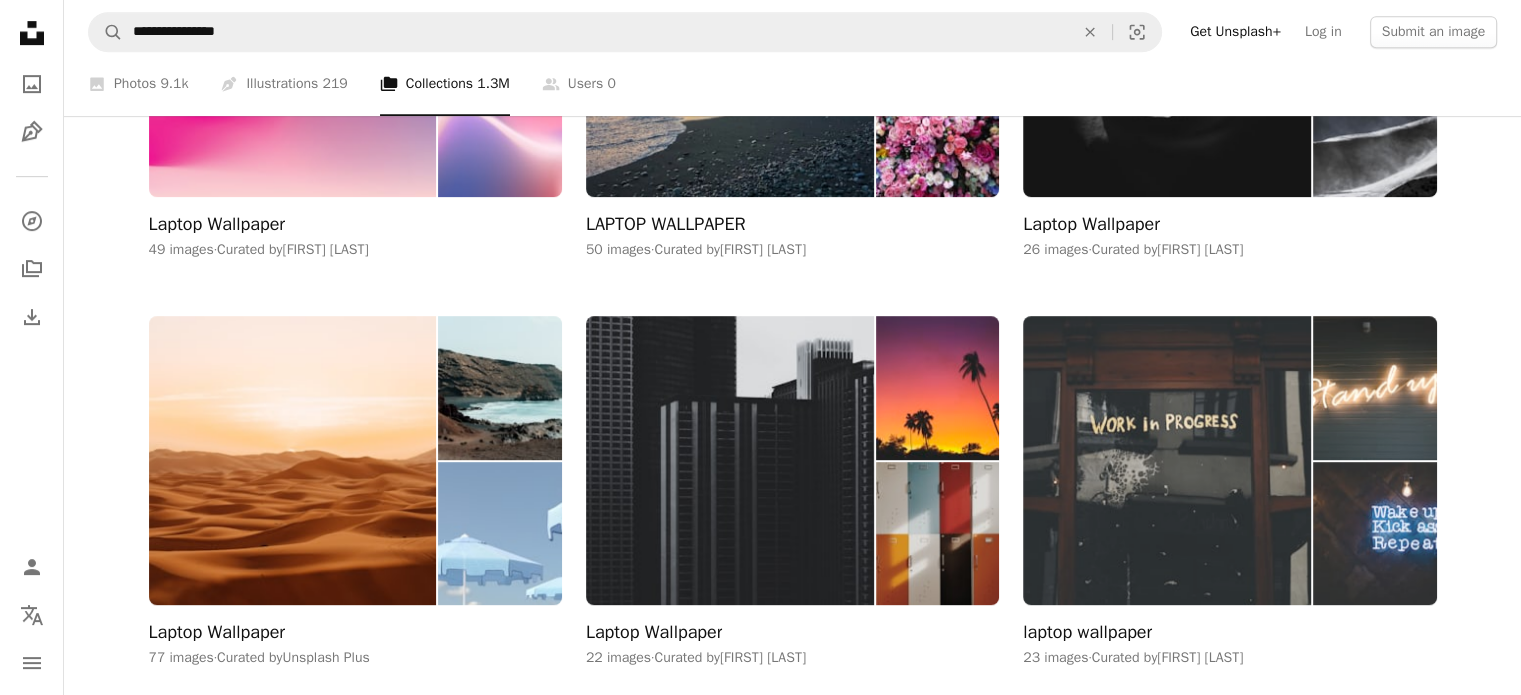 click at bounding box center [1167, 460] 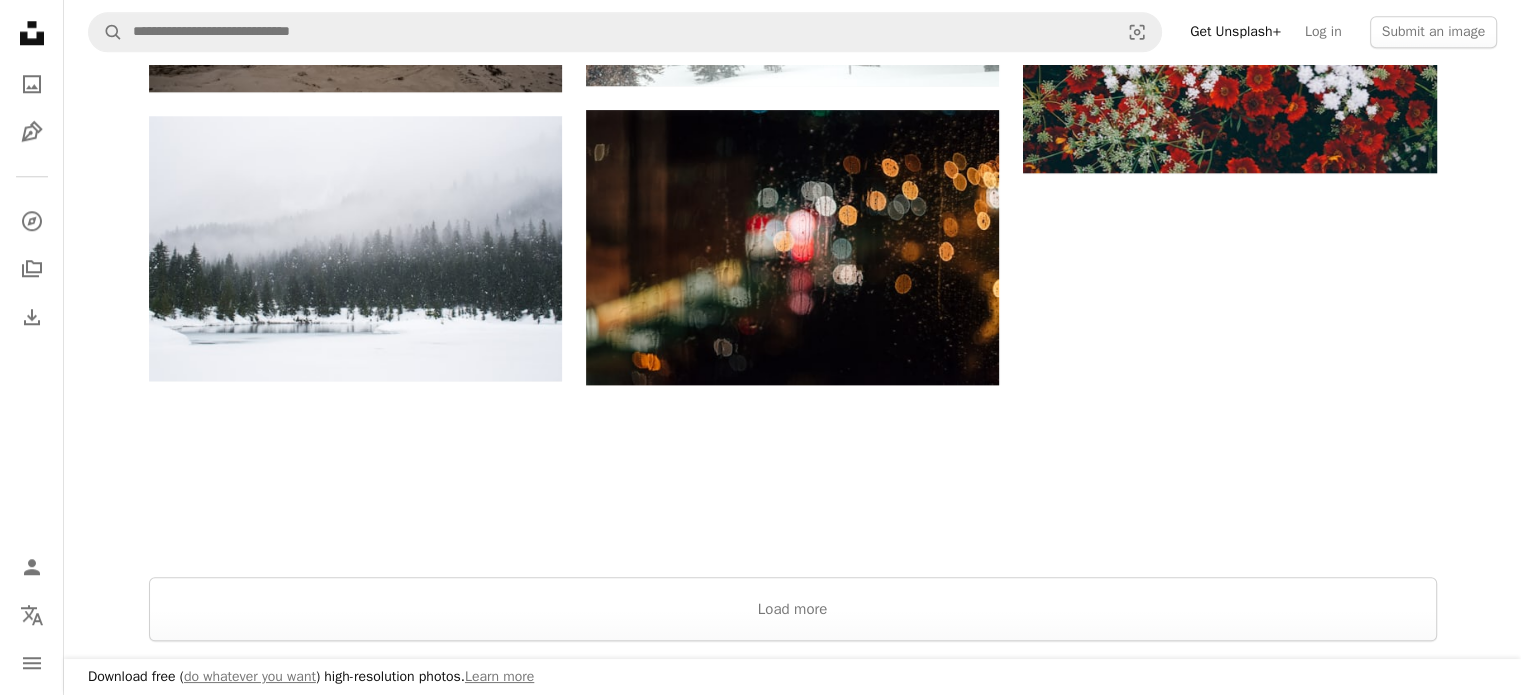 scroll, scrollTop: 2000, scrollLeft: 0, axis: vertical 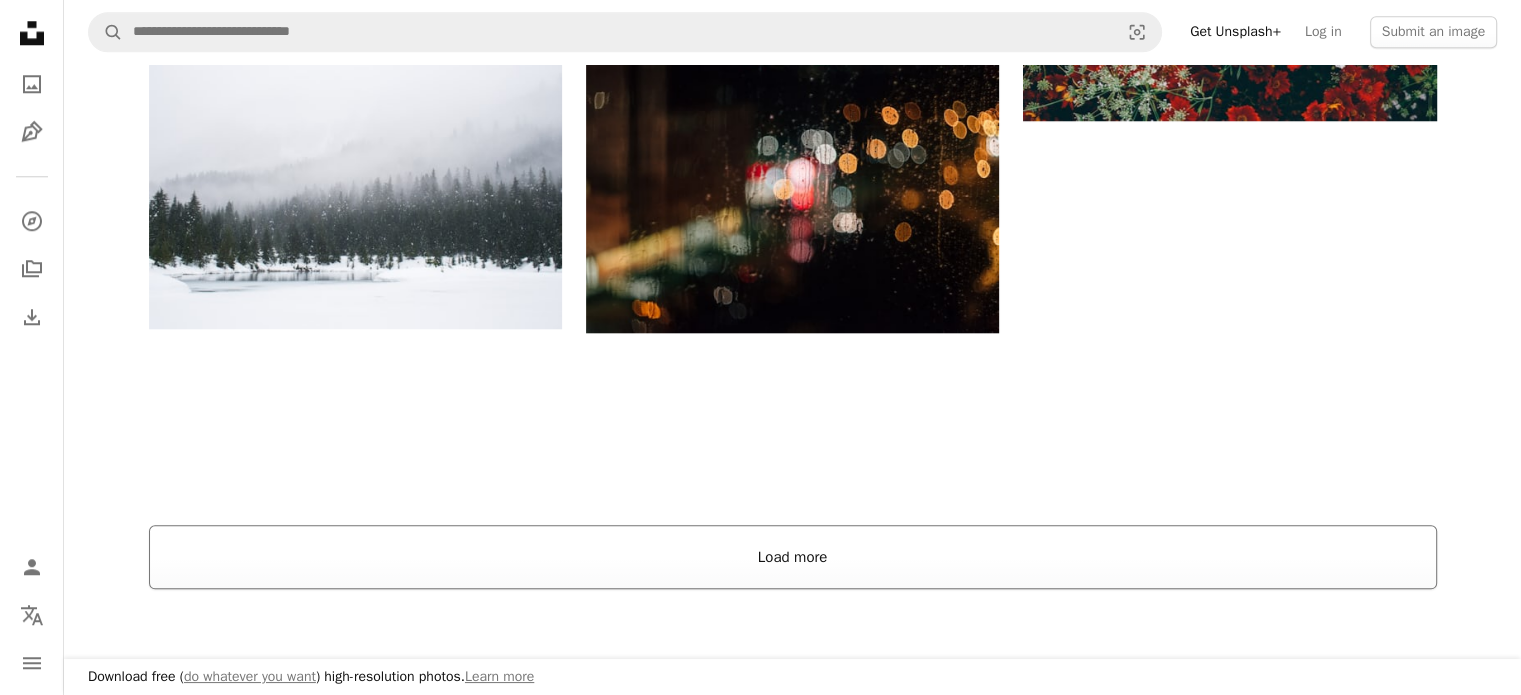 click on "Load more" at bounding box center (793, 557) 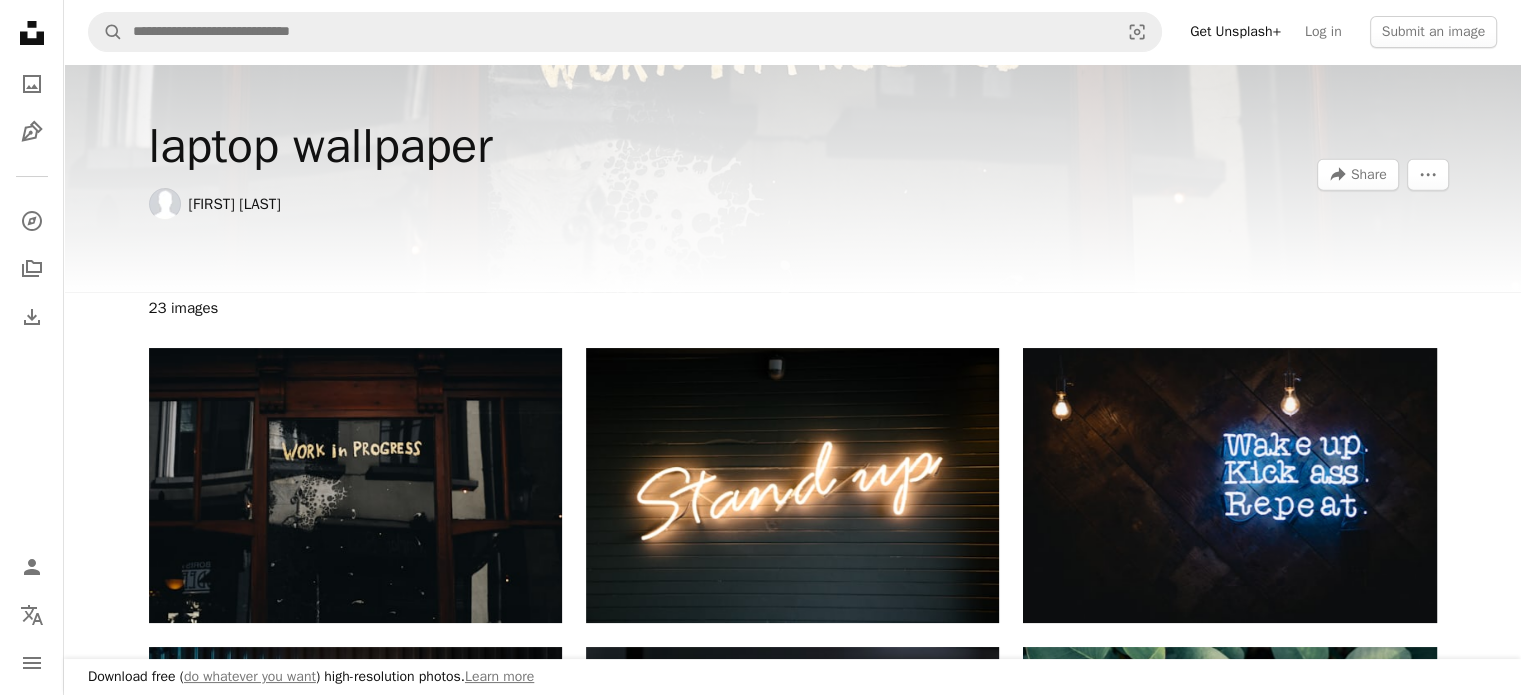 scroll, scrollTop: 0, scrollLeft: 0, axis: both 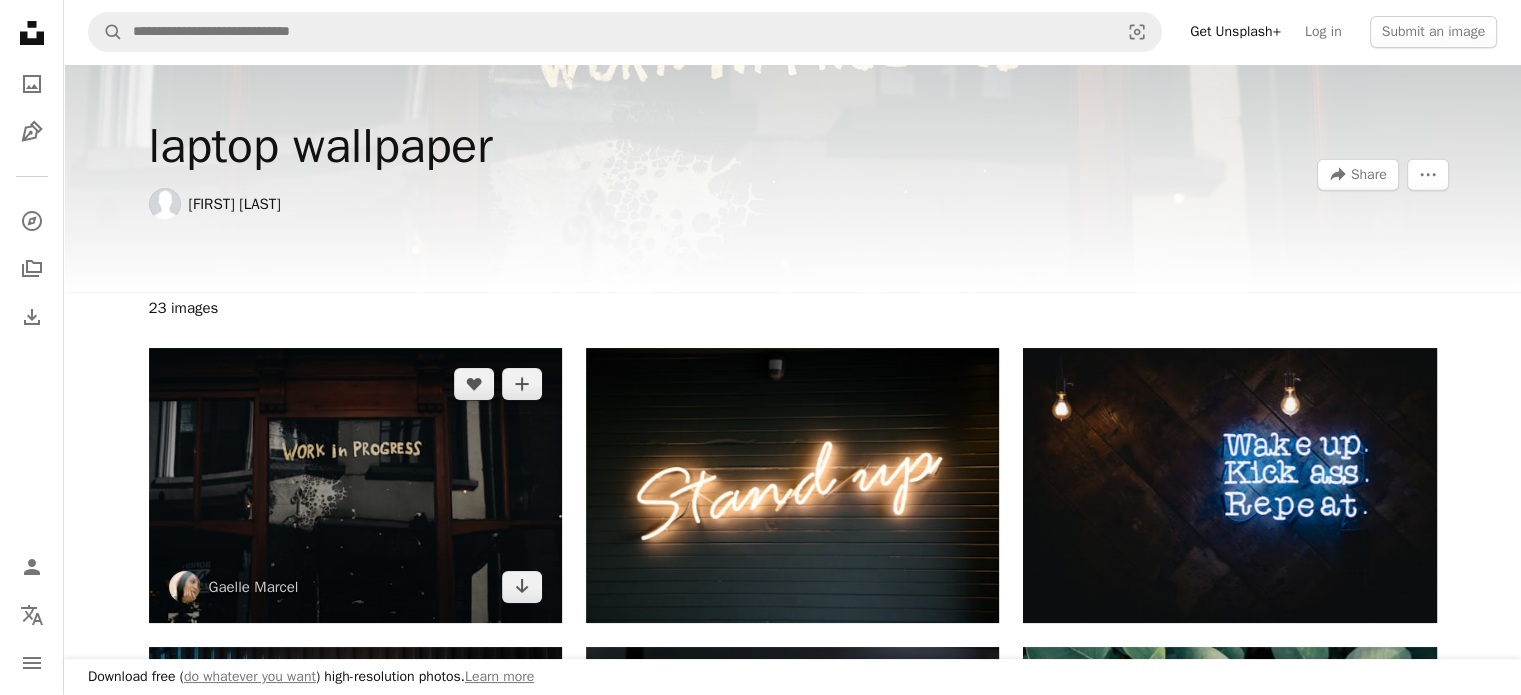 click at bounding box center [355, 485] 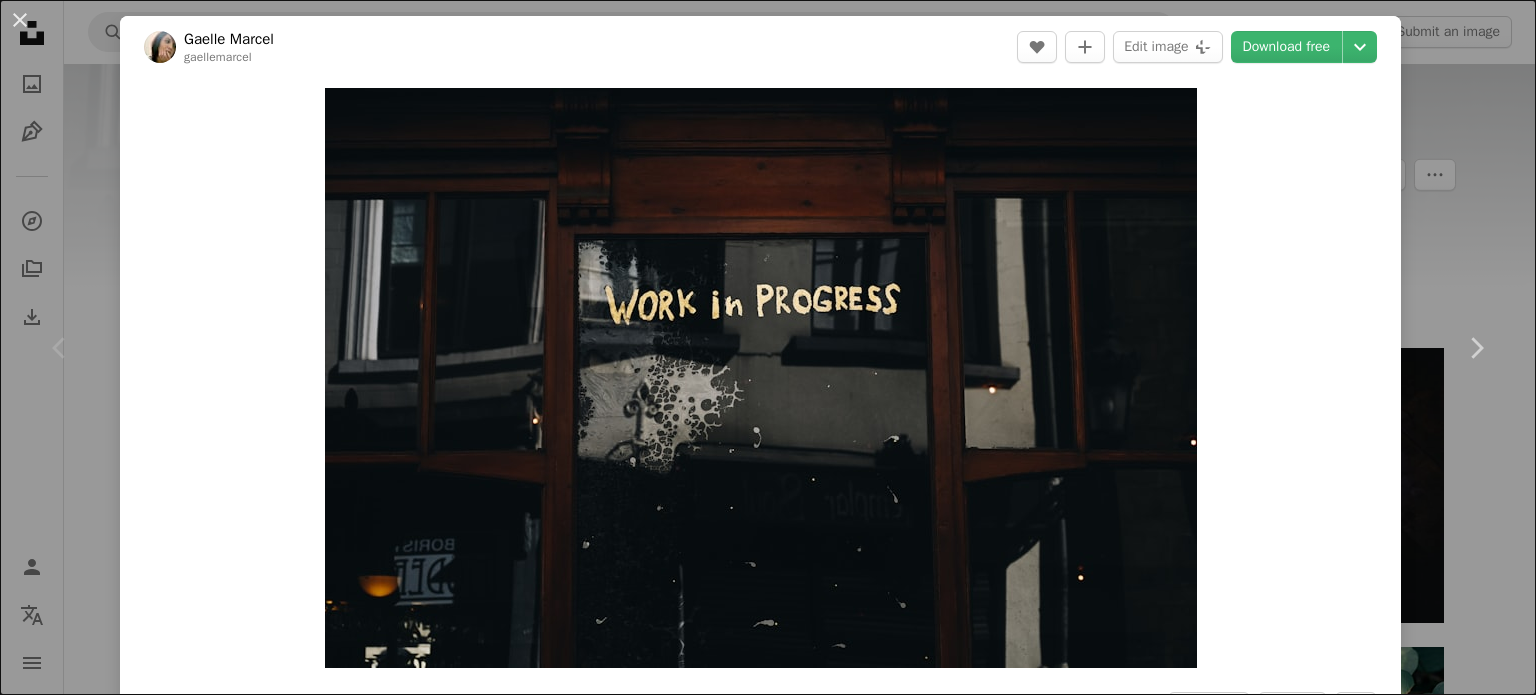 click on "An X shape Chevron left Chevron right [NAME] [NAME] A heart A plus sign Edit image   Plus sign for Unsplash+ Download free Chevron down Zoom in Views 3,849,542 Downloads 47,478 Featured in Photos ,  Business & Work ,  Original by design A forward-right arrow Share Info icon Info More Actions A map marker [CITY], [COUNTRY] Calendar outlined Published on  March 24, 2019 Camera NIKON CORPORATION, NIKON Z 6 Safety Free to use under the  Unsplash License background business city work street Creative Images sign board signs work in progress wip website grey quote furniture wood blog door words closet Public domain images Browse premium related images on iStock  |  Save 20% with code UNSPLASH20 View more on iStock  ↗ Related images A heart A plus sign [NAME] Arrow pointing down Plus sign for Unsplash+ A heart A plus sign [NAME] For  Unsplash+ A lock   Download A heart A plus sign [NAME] Arrow pointing down A heart A plus sign [NAME] Arrow pointing down A heart" at bounding box center (768, 347) 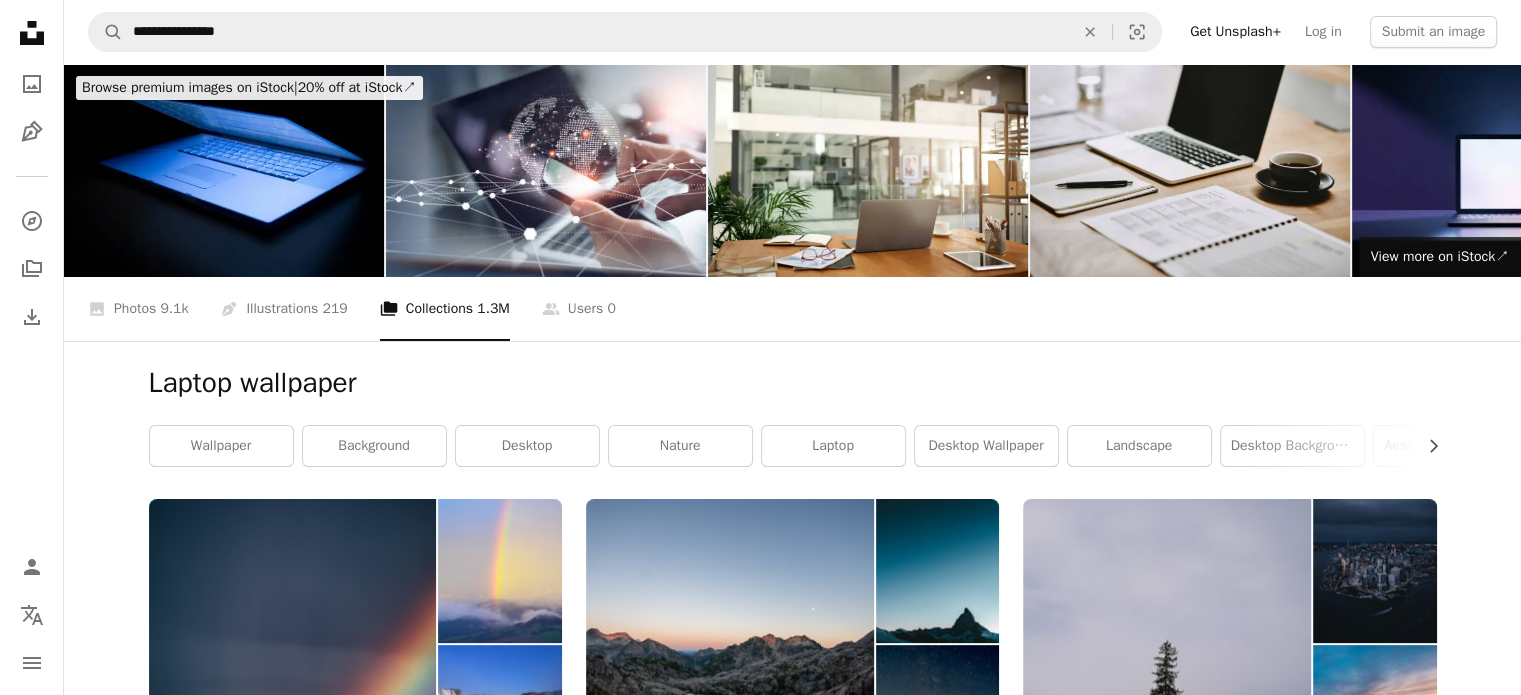 scroll, scrollTop: 1000, scrollLeft: 0, axis: vertical 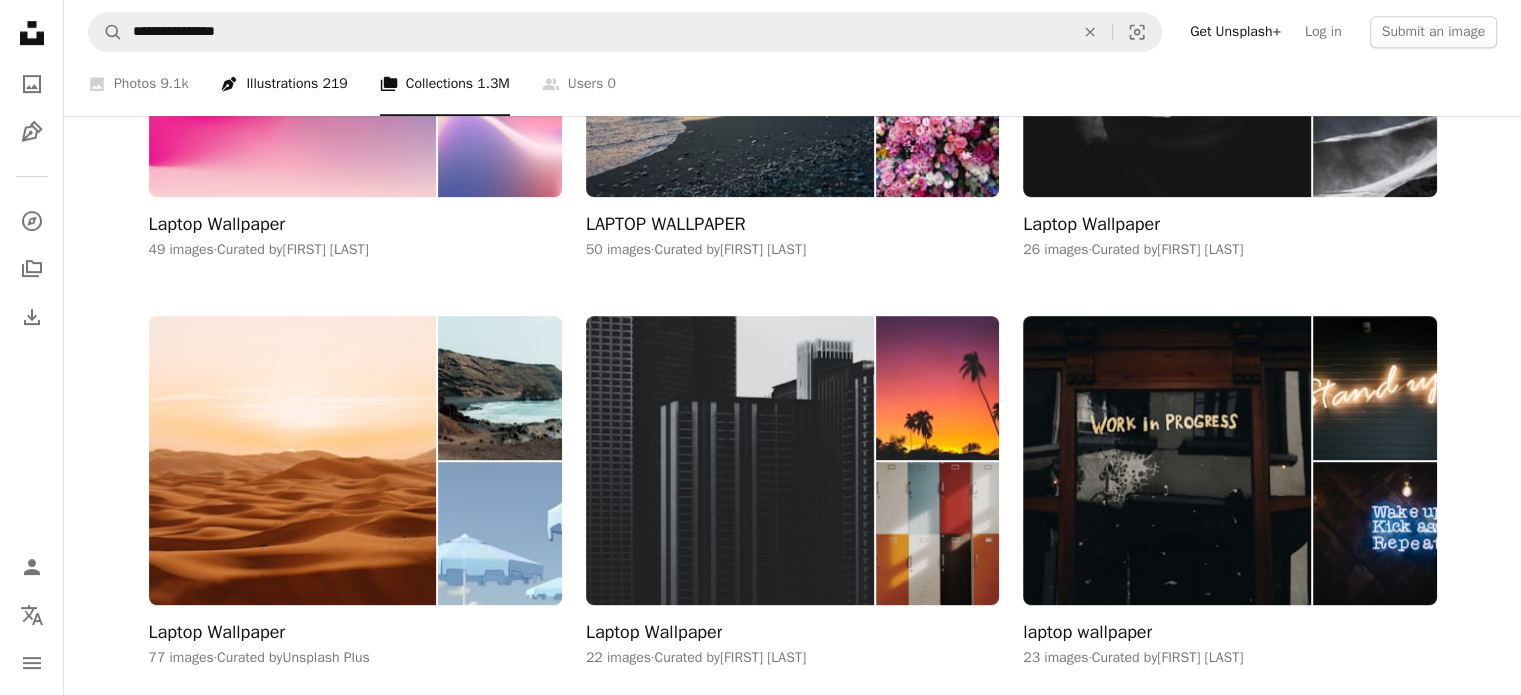 click on "Pen Tool Illustrations   219" at bounding box center (283, 84) 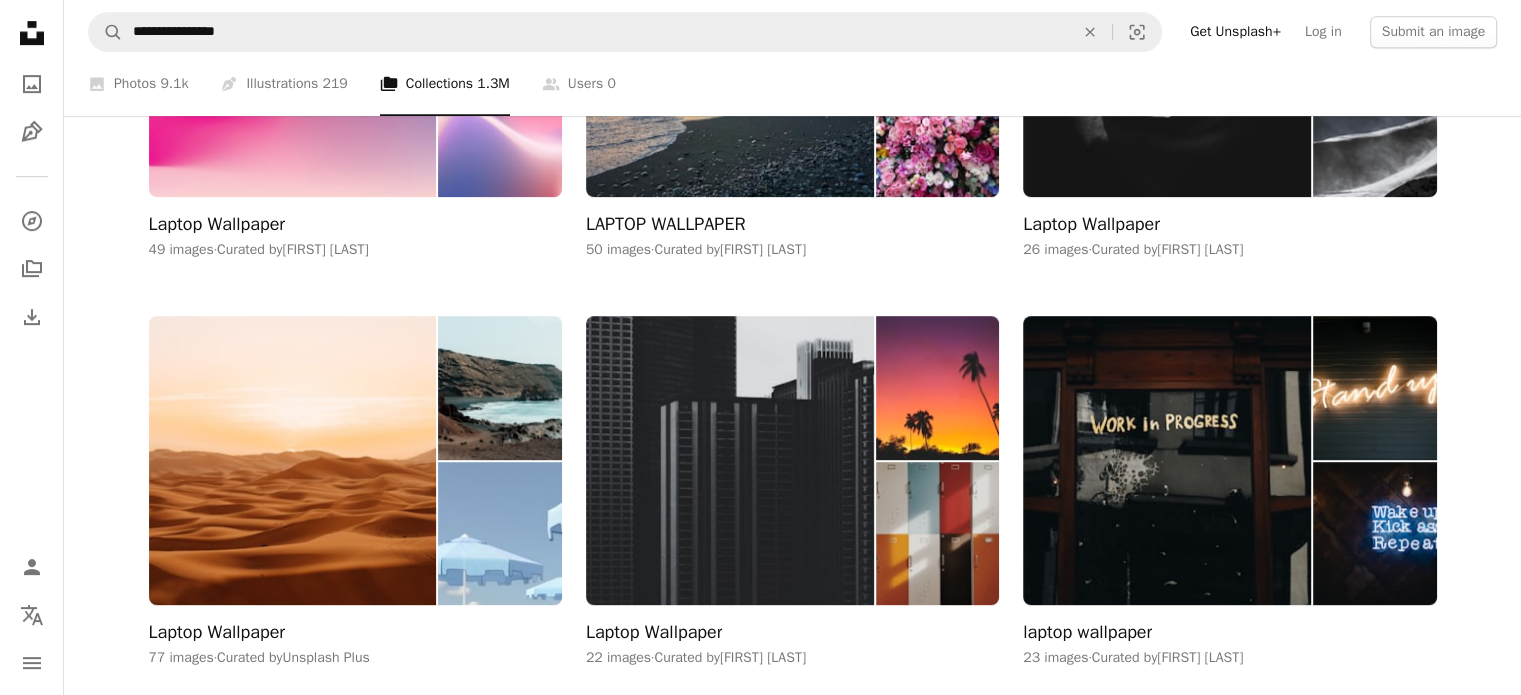 scroll, scrollTop: 0, scrollLeft: 0, axis: both 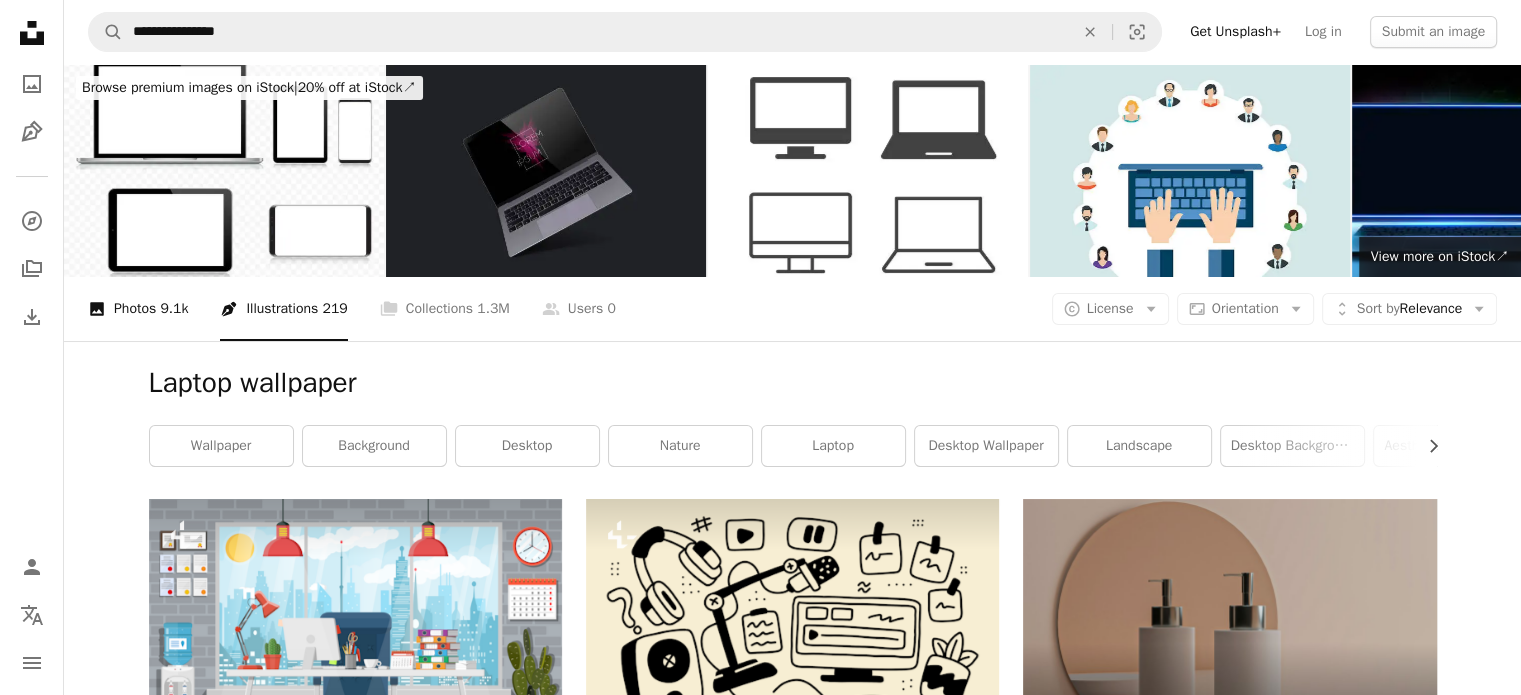 click on "9.1k" at bounding box center (174, 309) 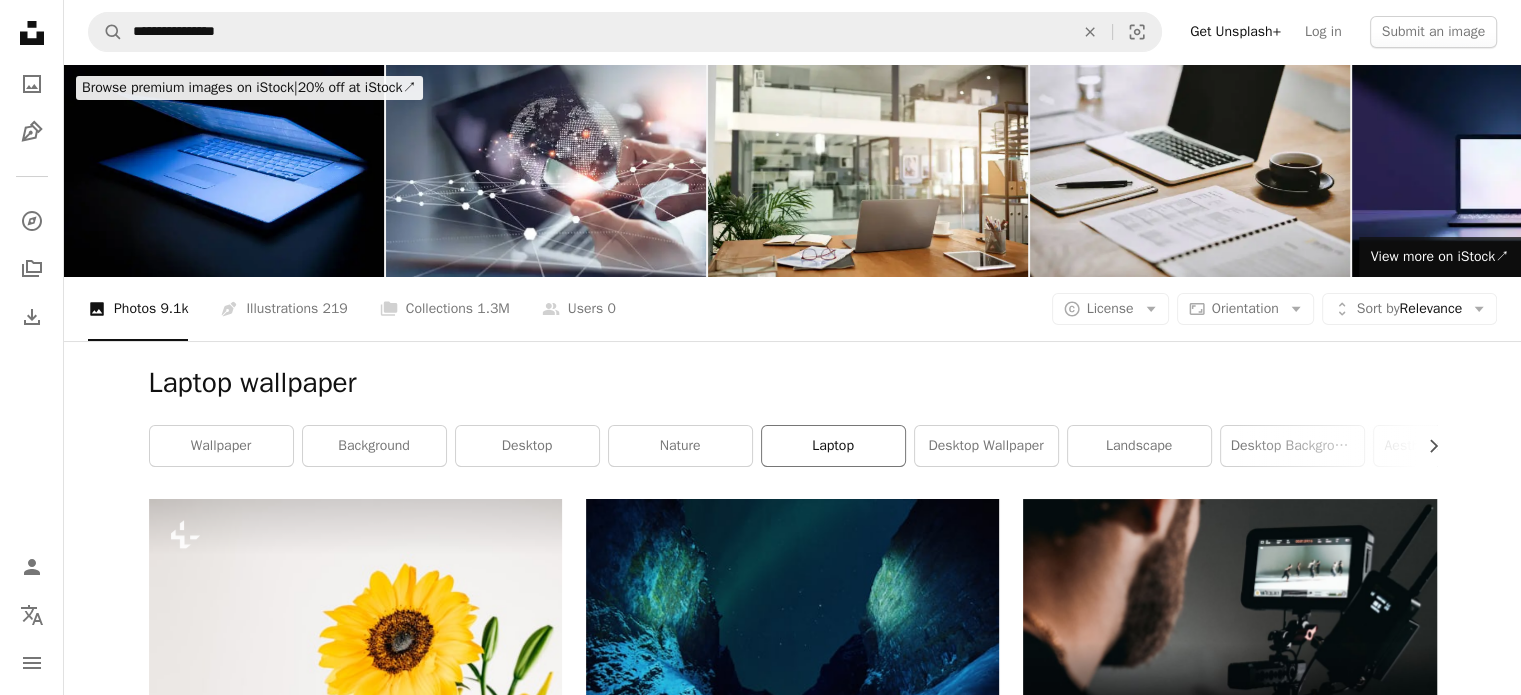 click on "laptop" at bounding box center (833, 446) 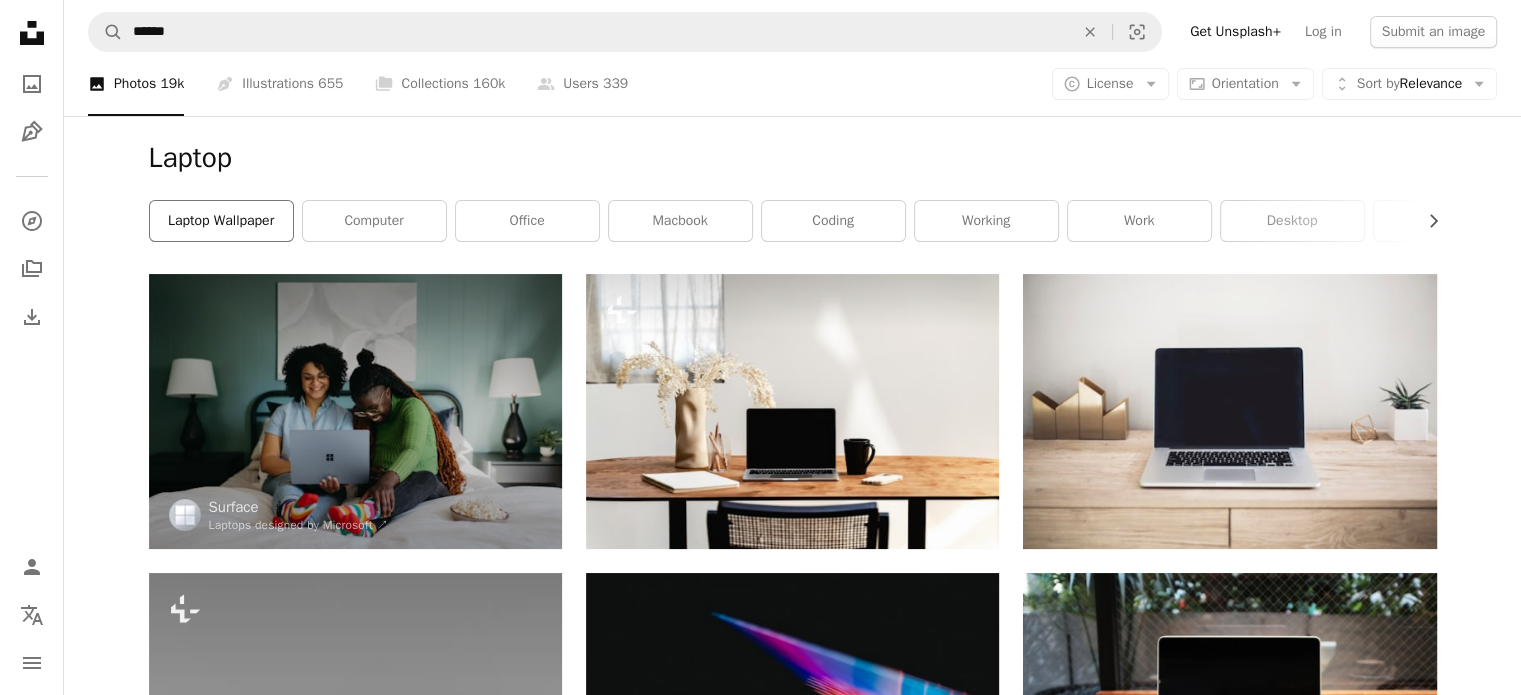 click on "laptop wallpaper" at bounding box center (221, 221) 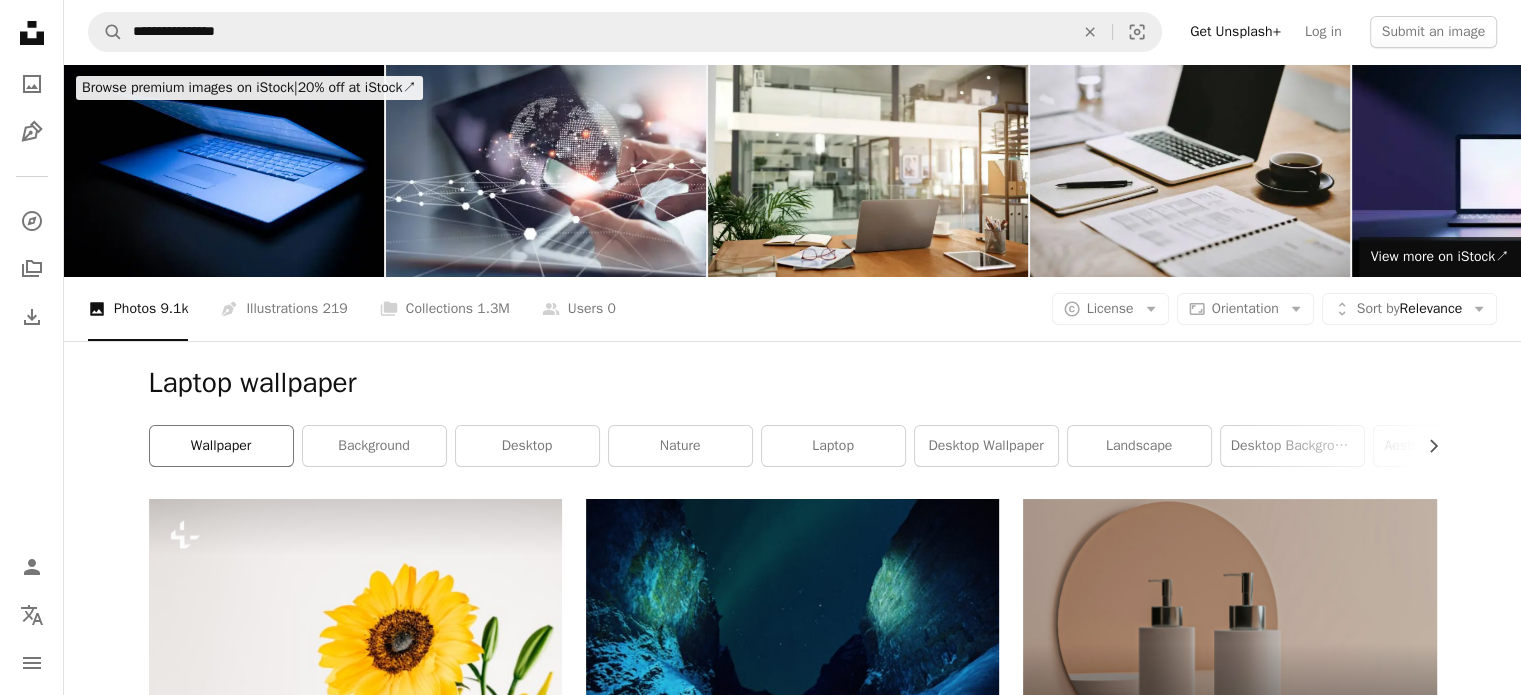 click on "wallpaper" at bounding box center (221, 446) 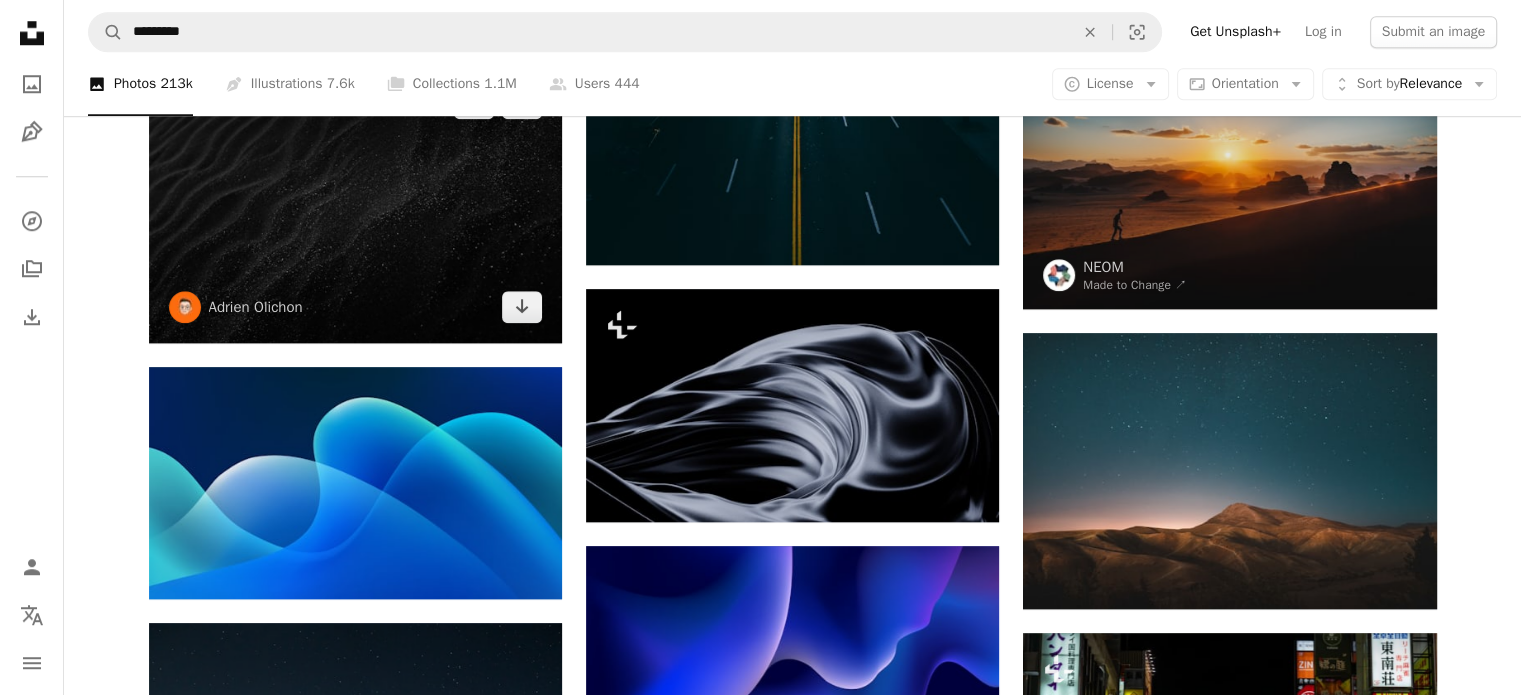 scroll, scrollTop: 1800, scrollLeft: 0, axis: vertical 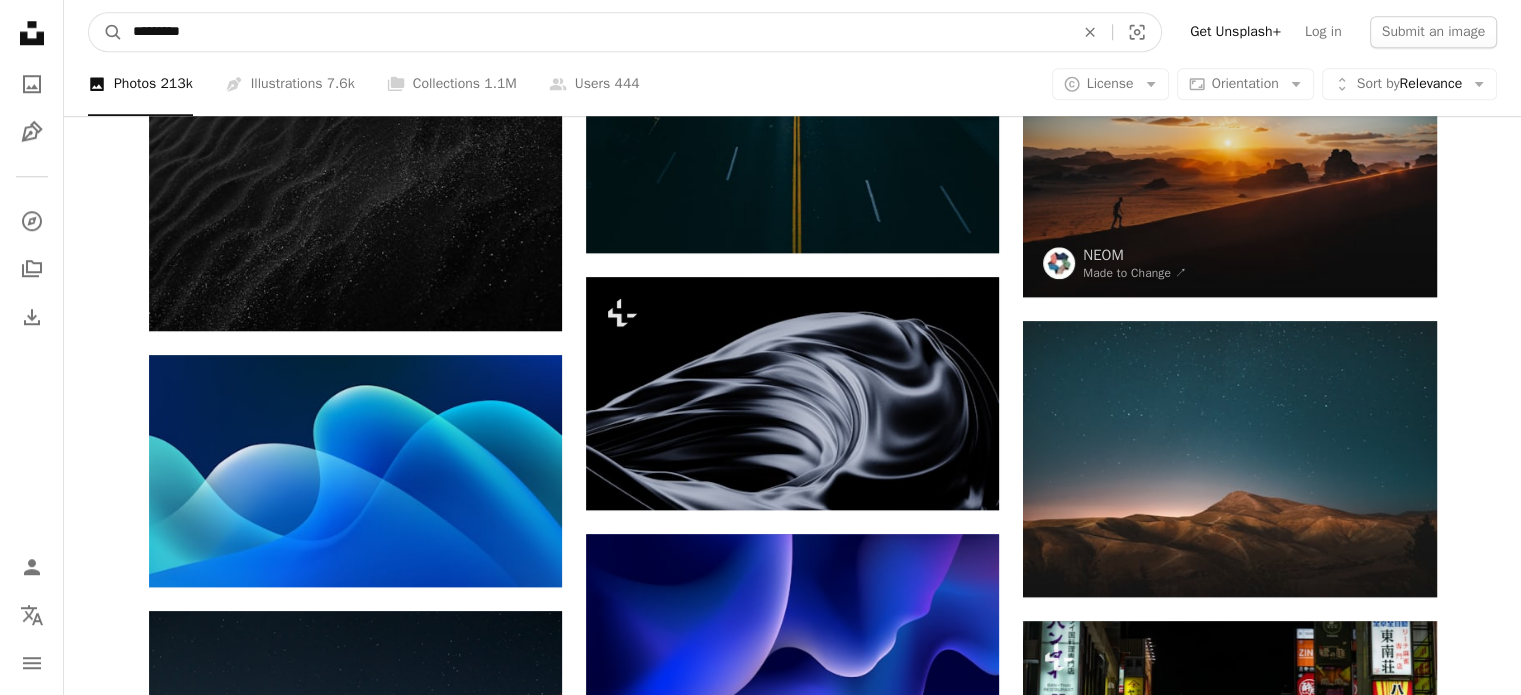 click on "*********" at bounding box center (595, 32) 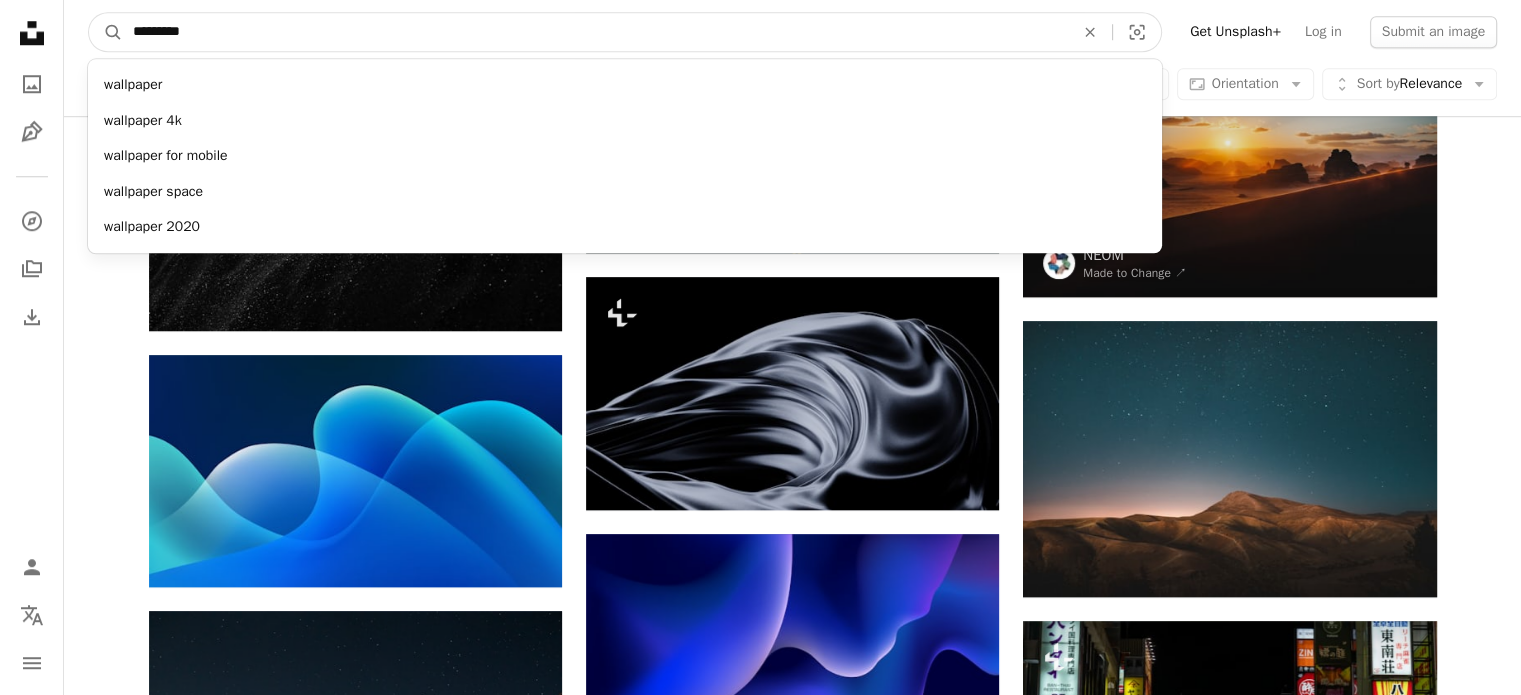 drag, startPoint x: 235, startPoint y: 29, endPoint x: 46, endPoint y: 29, distance: 189 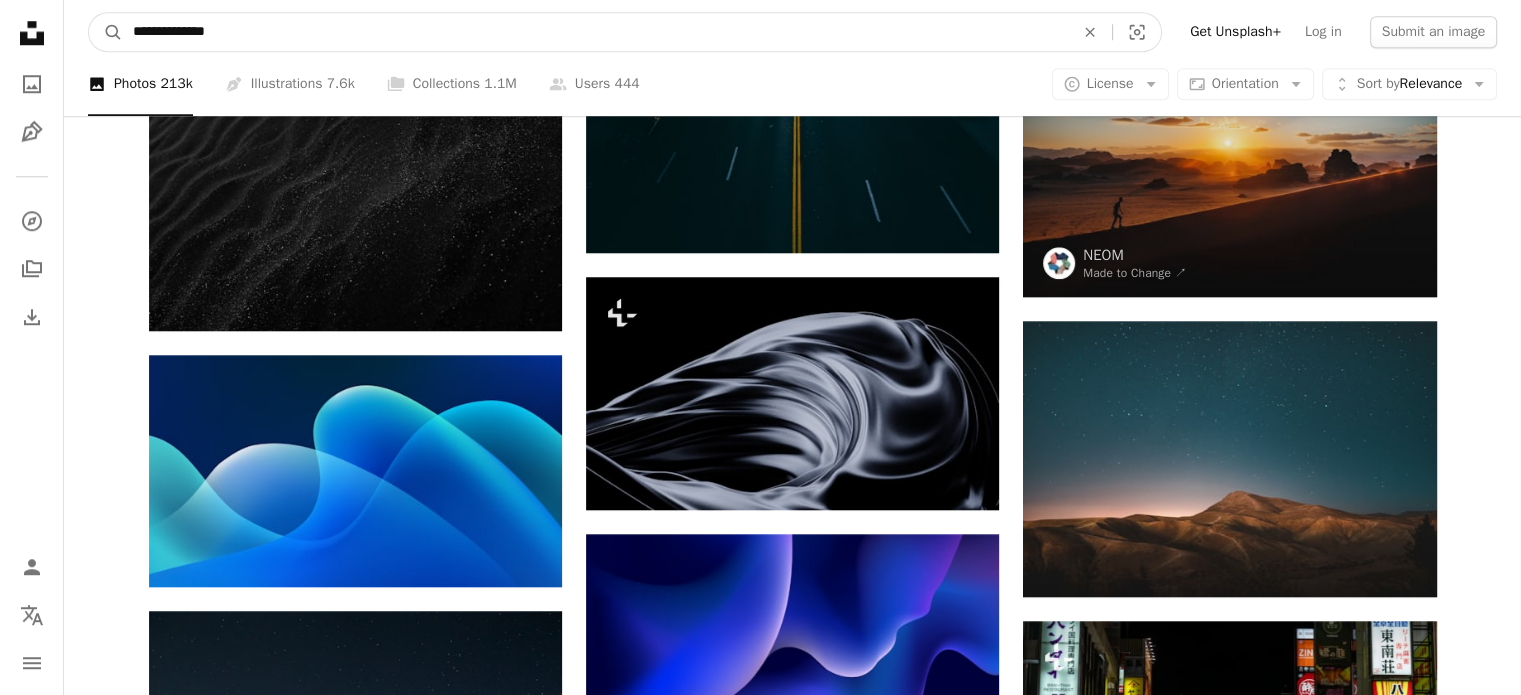 type on "**********" 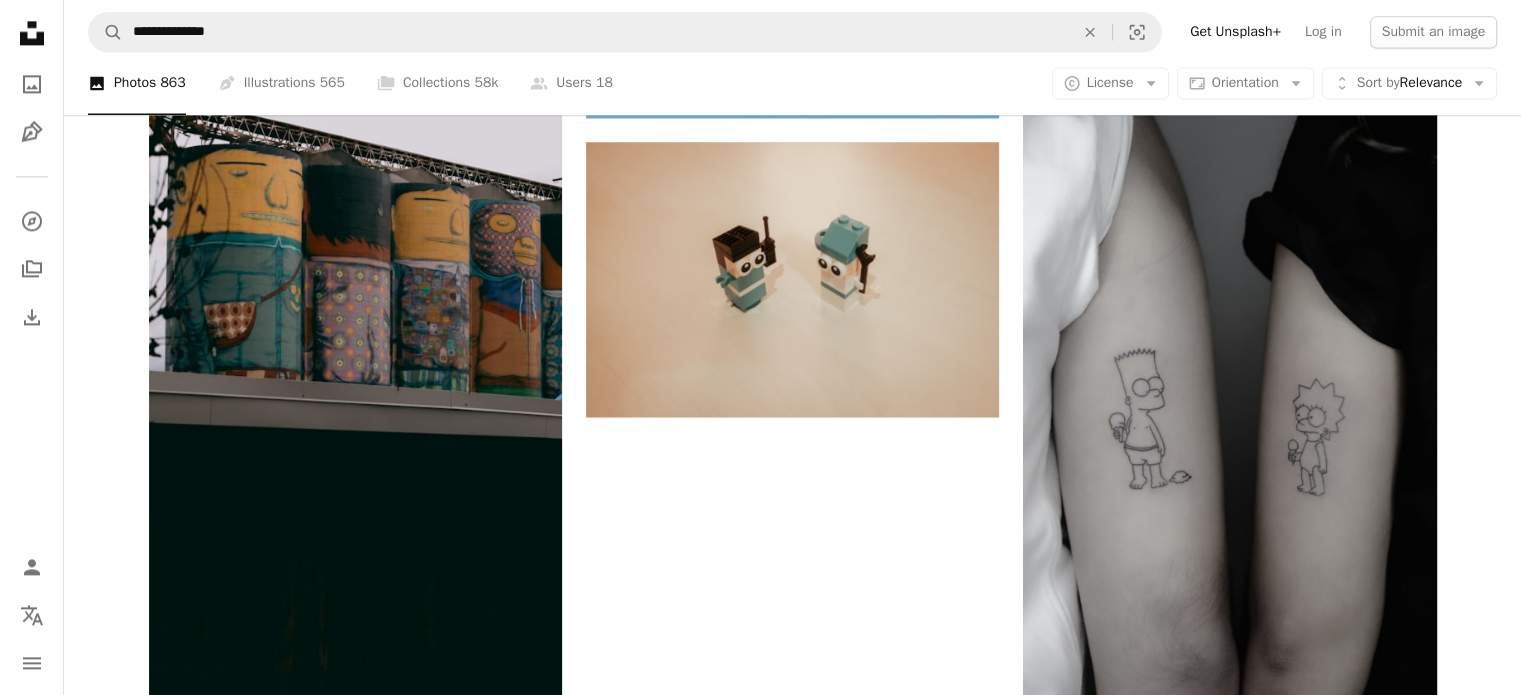 scroll, scrollTop: 3069, scrollLeft: 0, axis: vertical 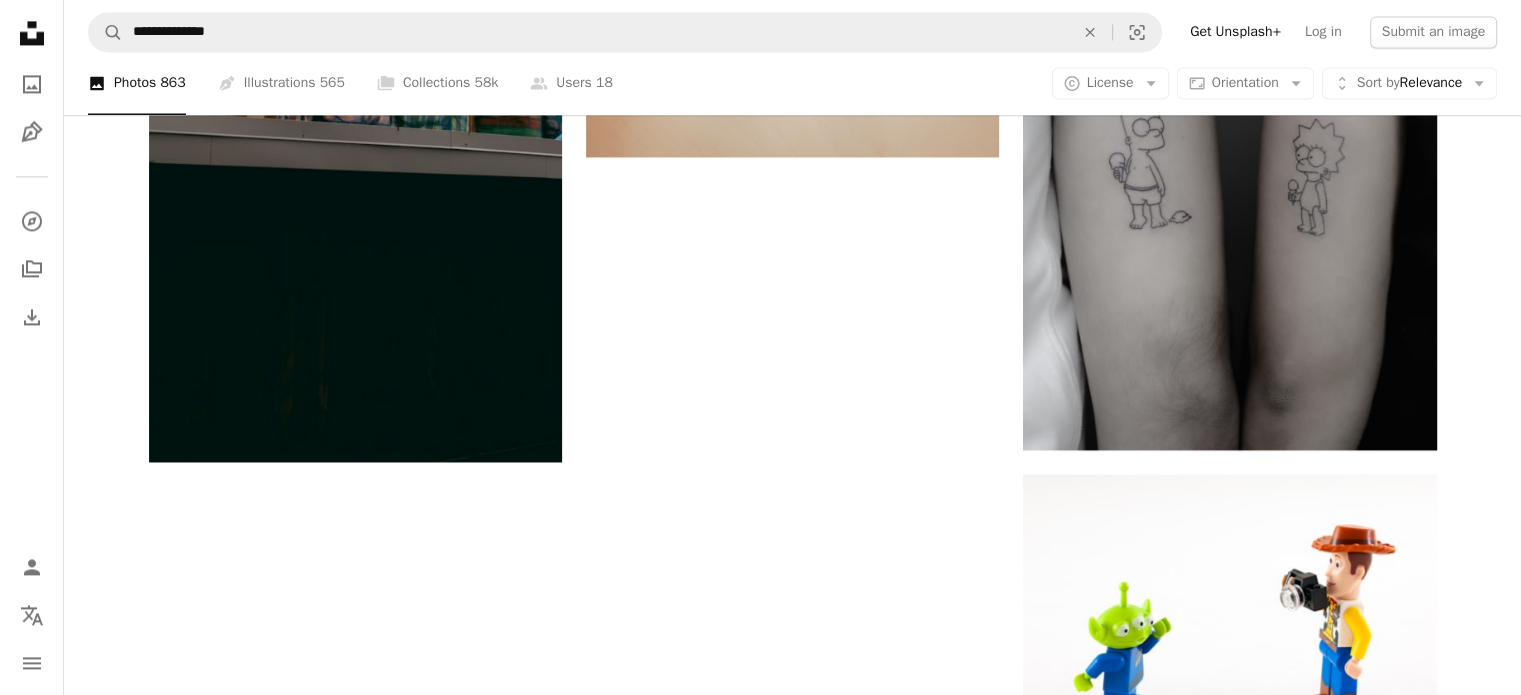 click on "Load more" at bounding box center [793, 864] 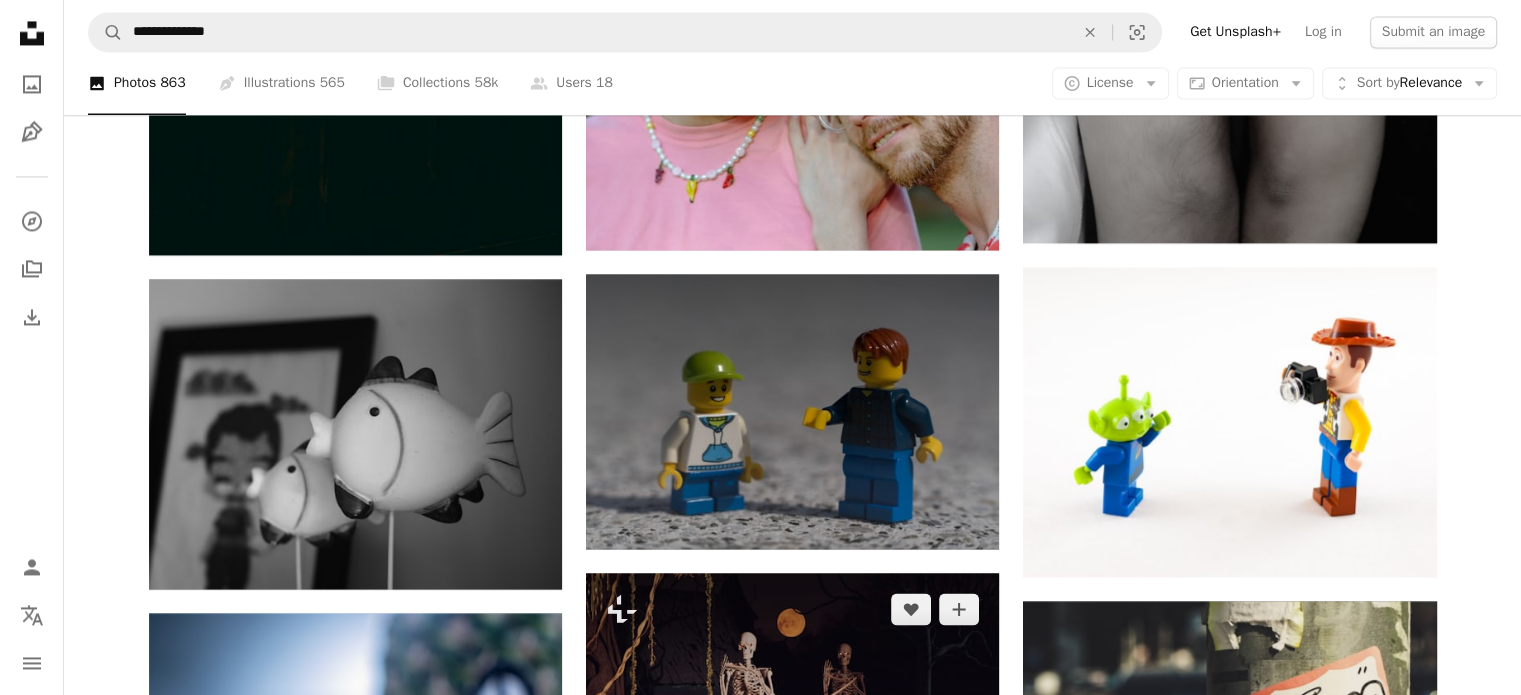 scroll, scrollTop: 3269, scrollLeft: 0, axis: vertical 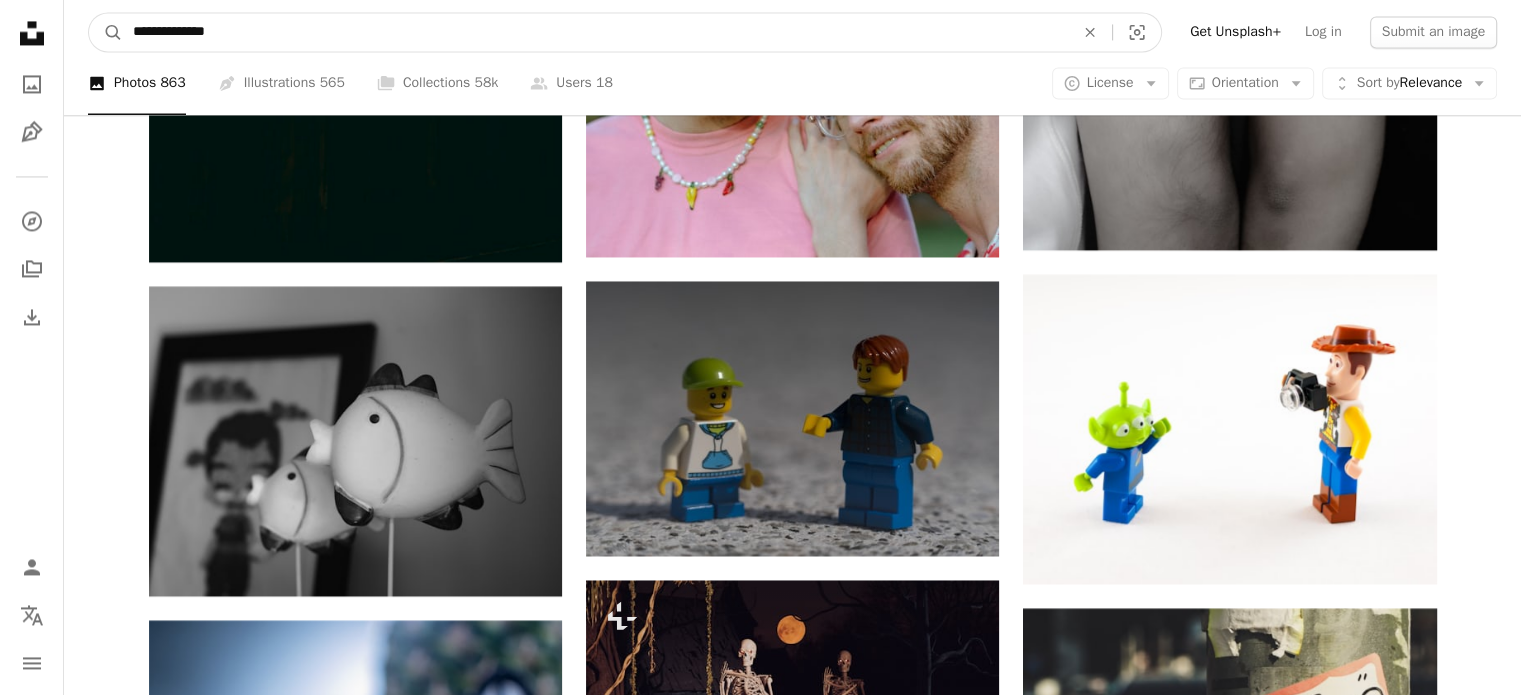 drag, startPoint x: 294, startPoint y: 39, endPoint x: 34, endPoint y: 37, distance: 260.0077 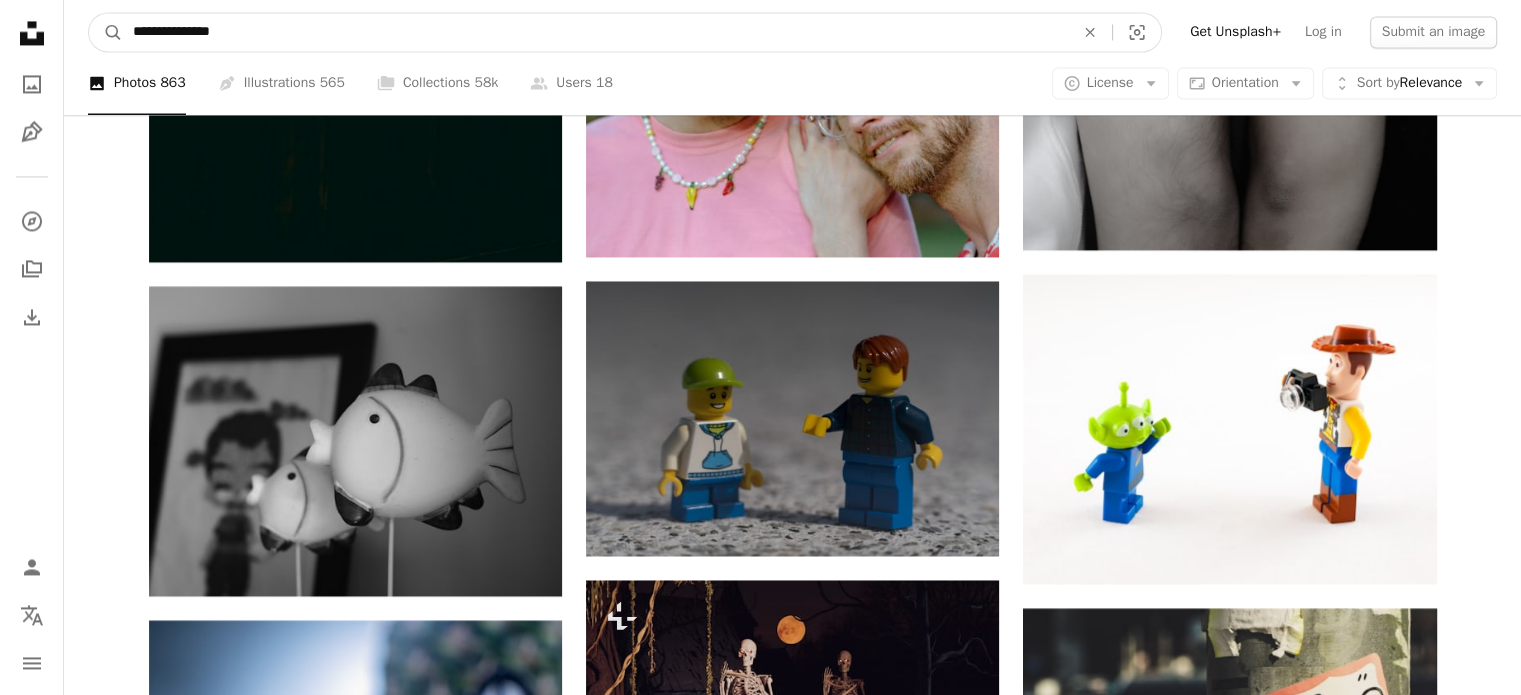 type on "**********" 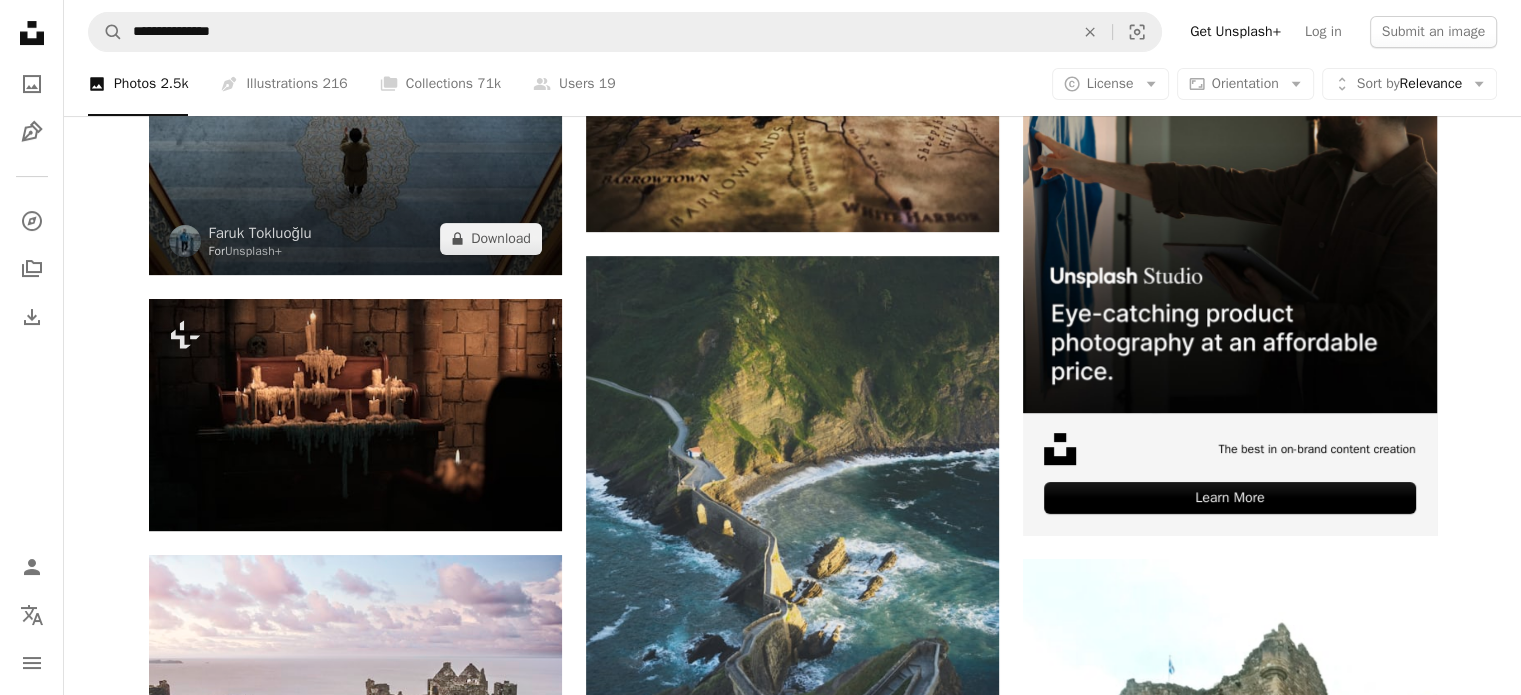 scroll, scrollTop: 0, scrollLeft: 0, axis: both 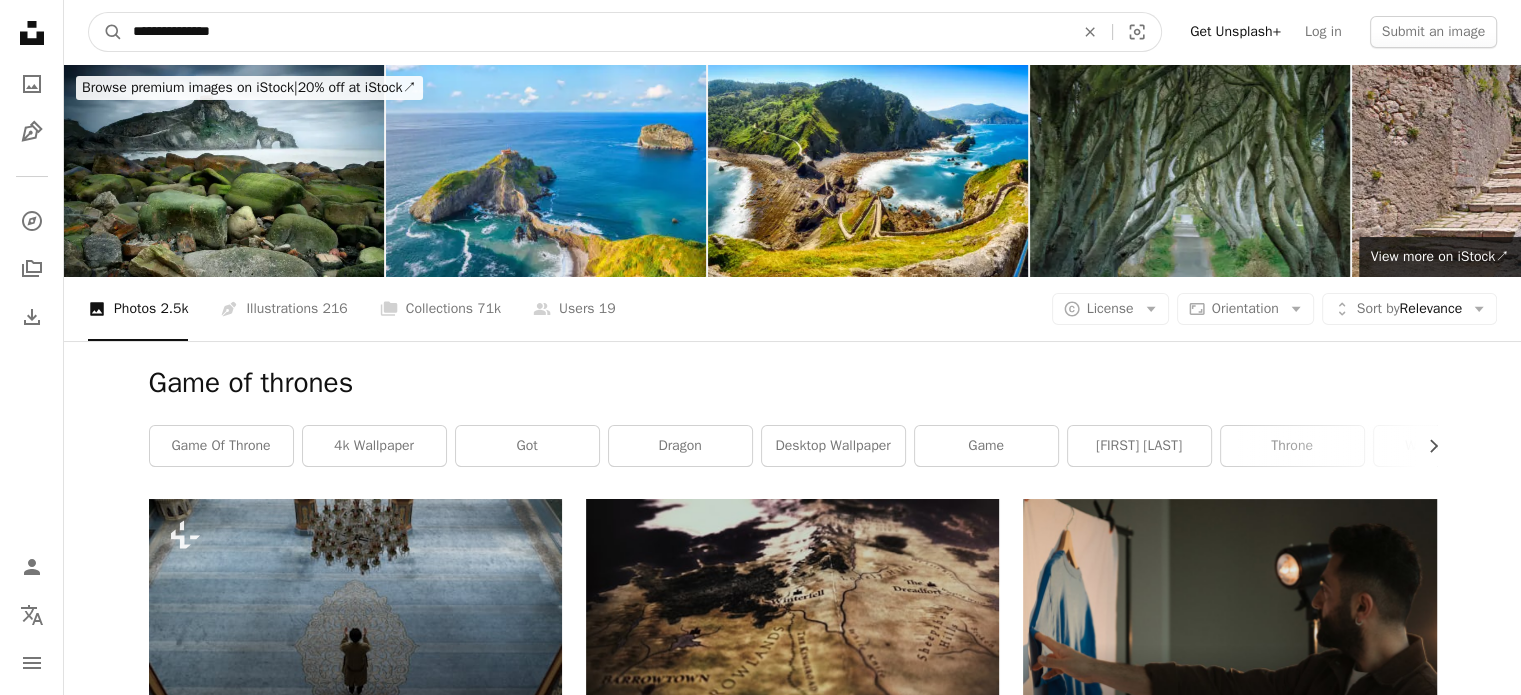 drag, startPoint x: 285, startPoint y: 39, endPoint x: -171, endPoint y: 45, distance: 456.03946 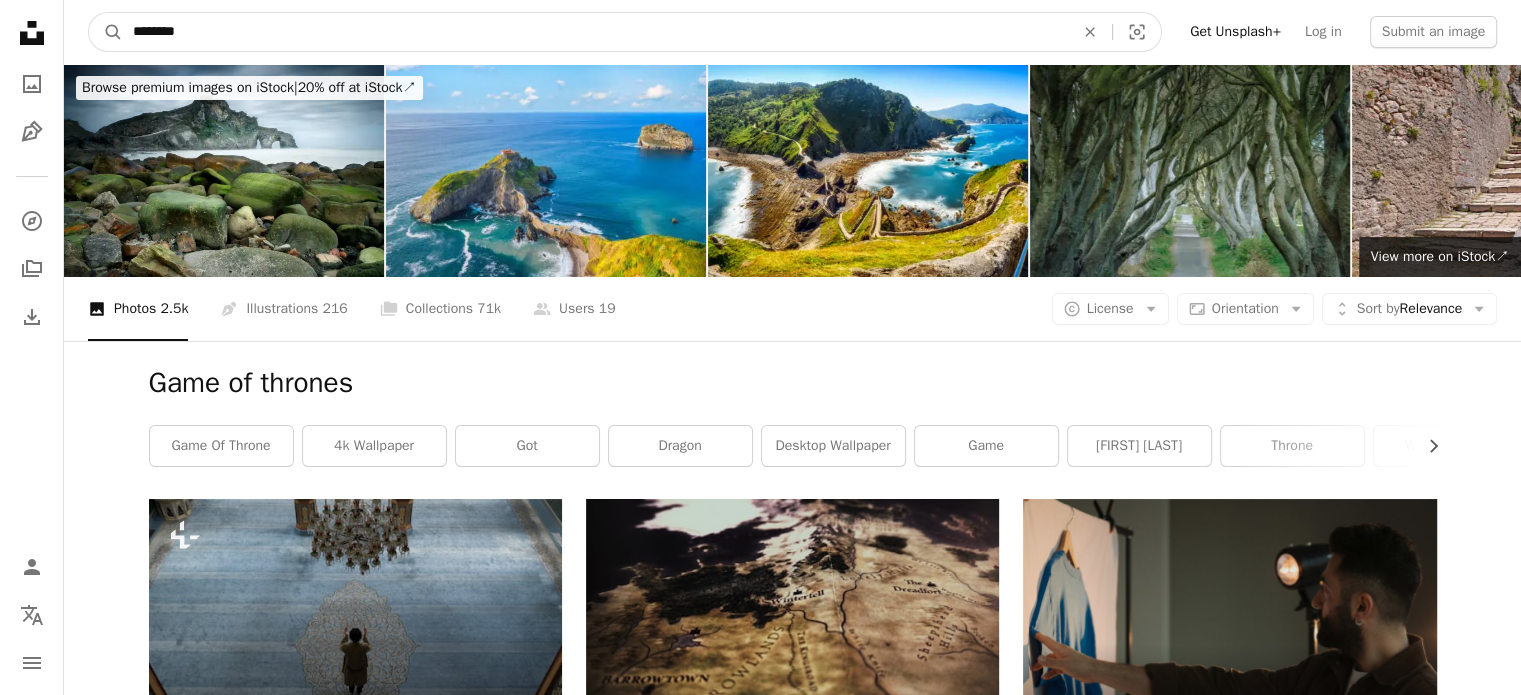 type on "*******" 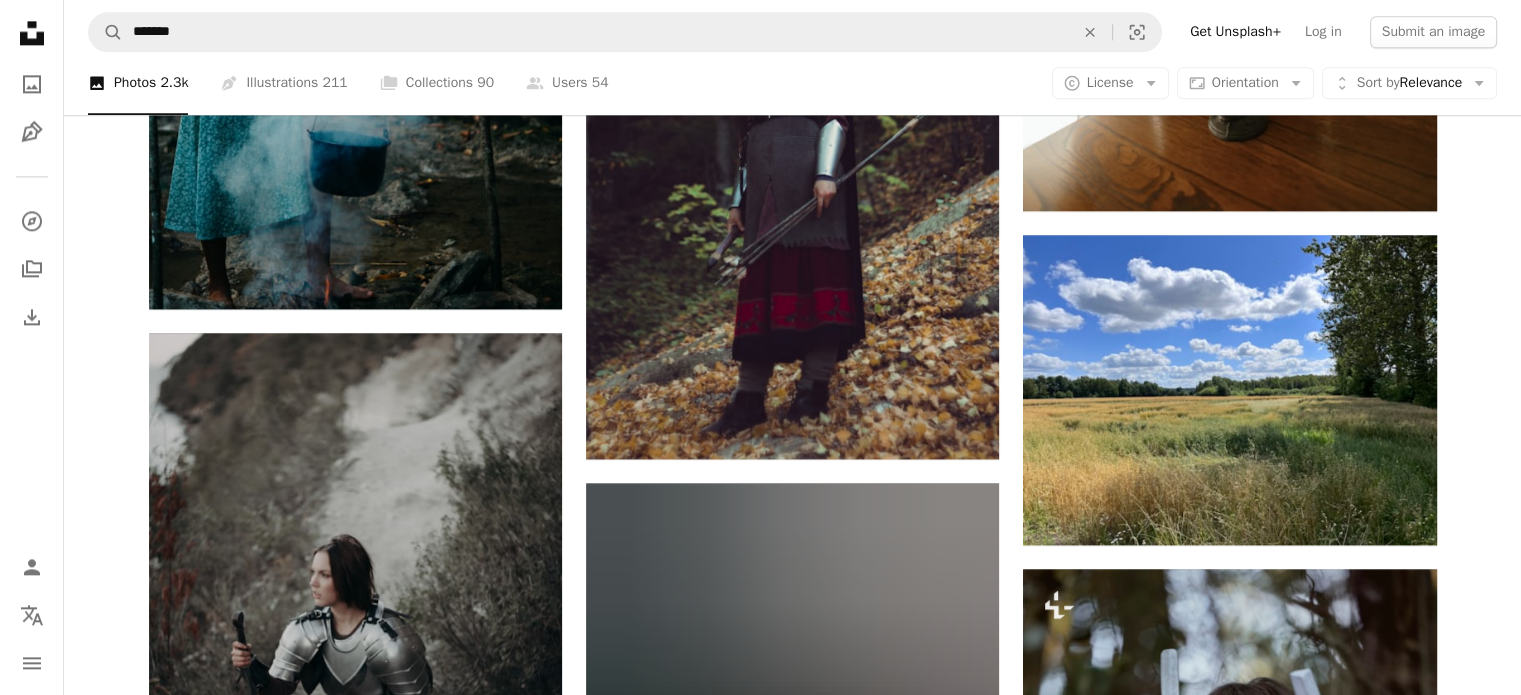 scroll, scrollTop: 2800, scrollLeft: 0, axis: vertical 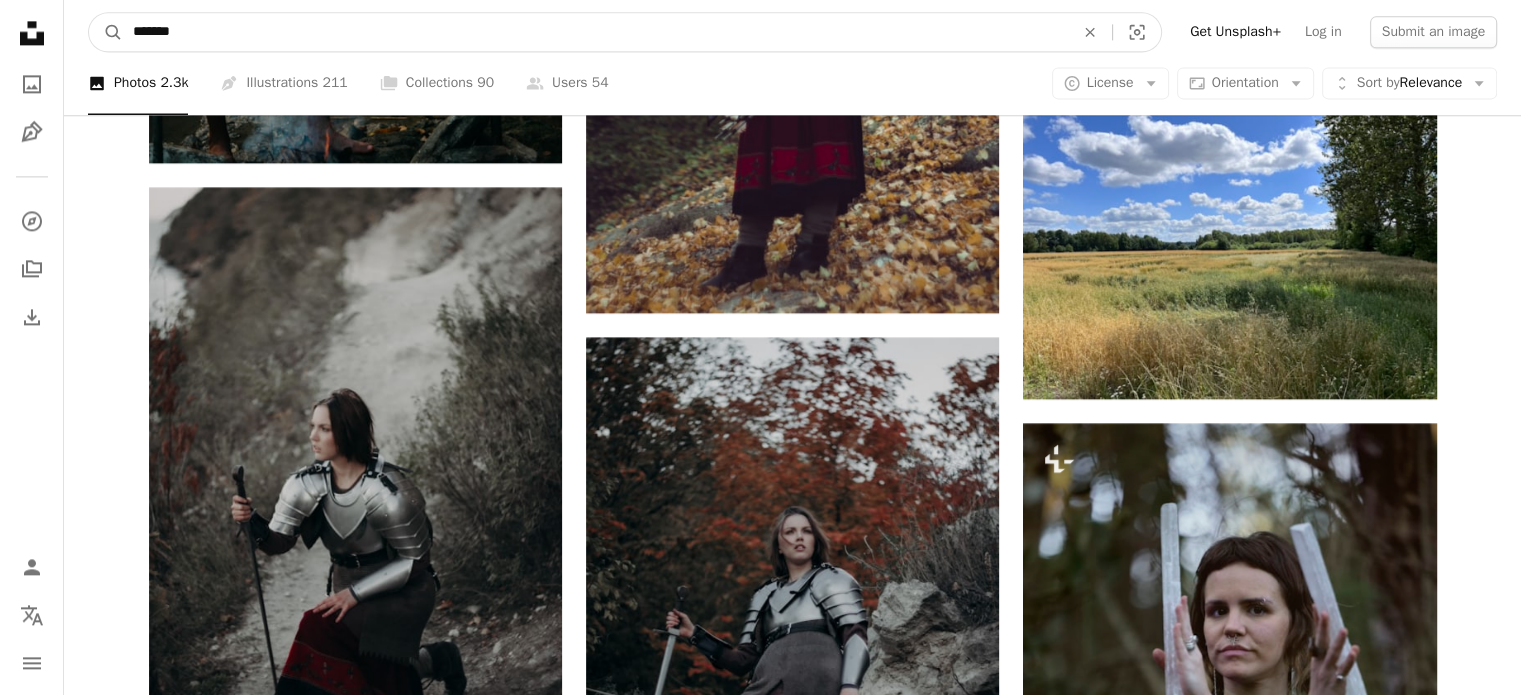 click on "*******" at bounding box center [595, 32] 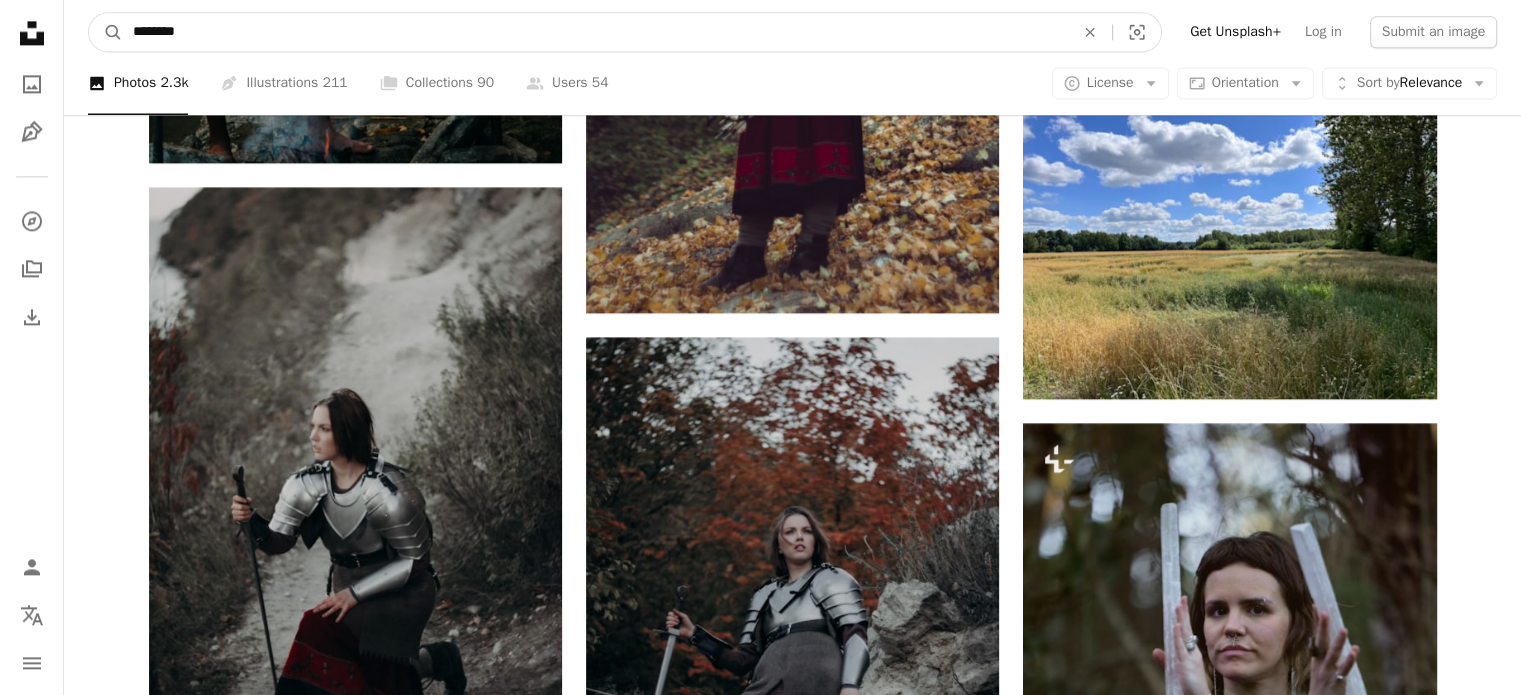 type on "*********" 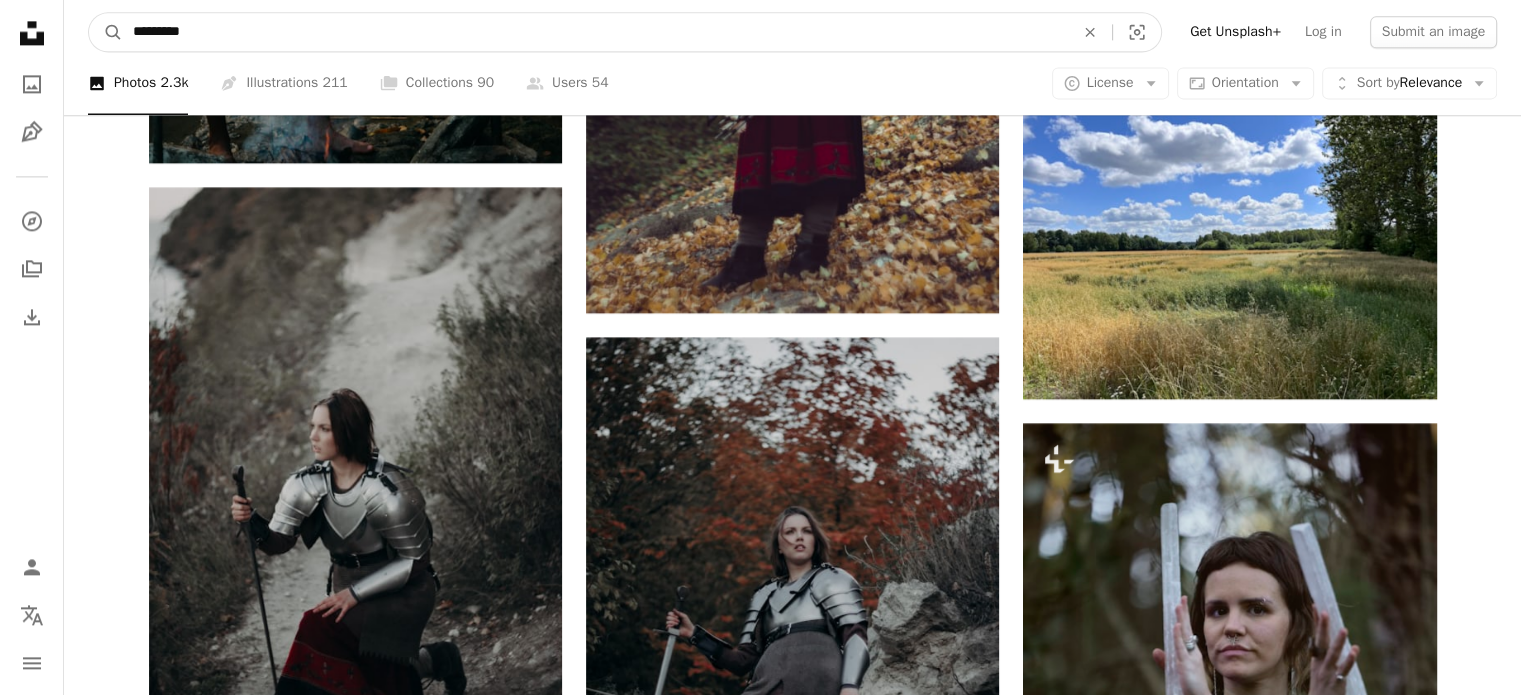 click on "A magnifying glass" at bounding box center (106, 32) 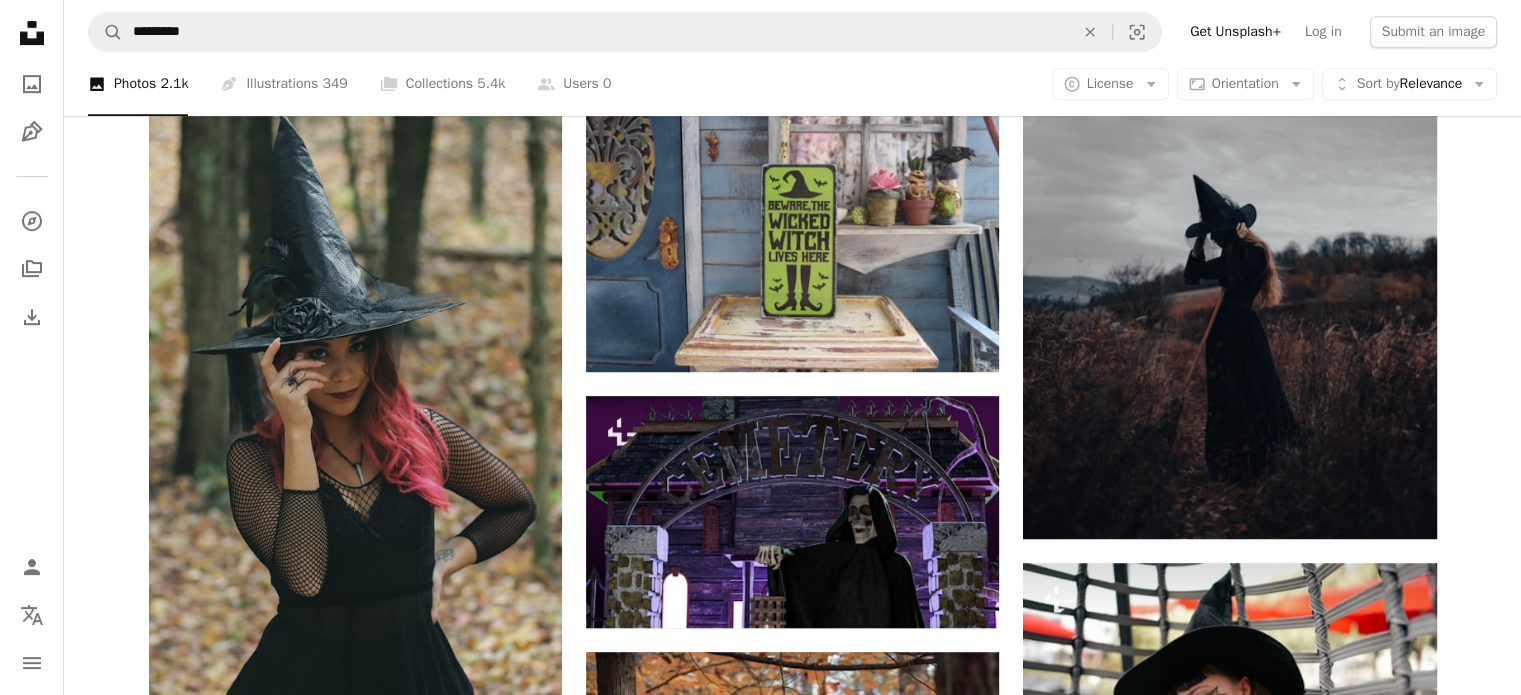 scroll, scrollTop: 1100, scrollLeft: 0, axis: vertical 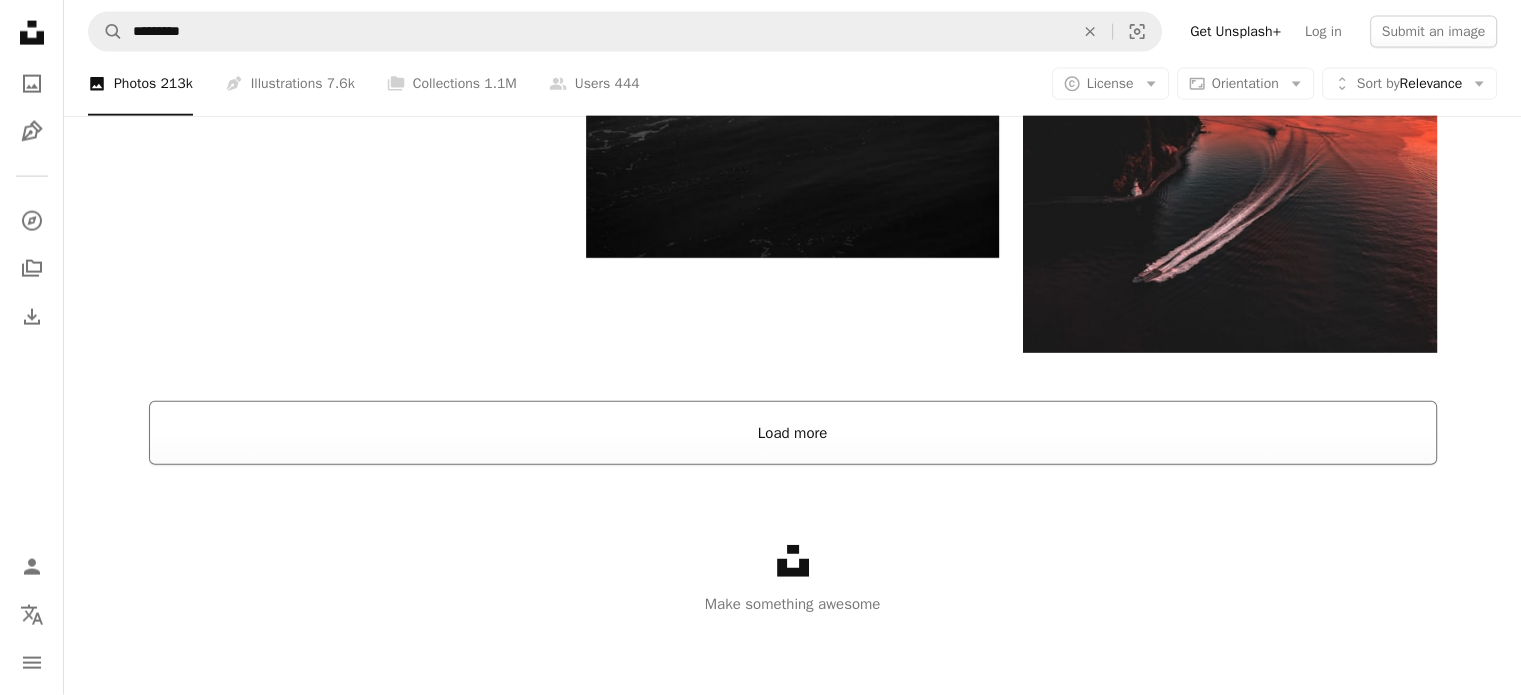 click on "Load more" at bounding box center (793, 433) 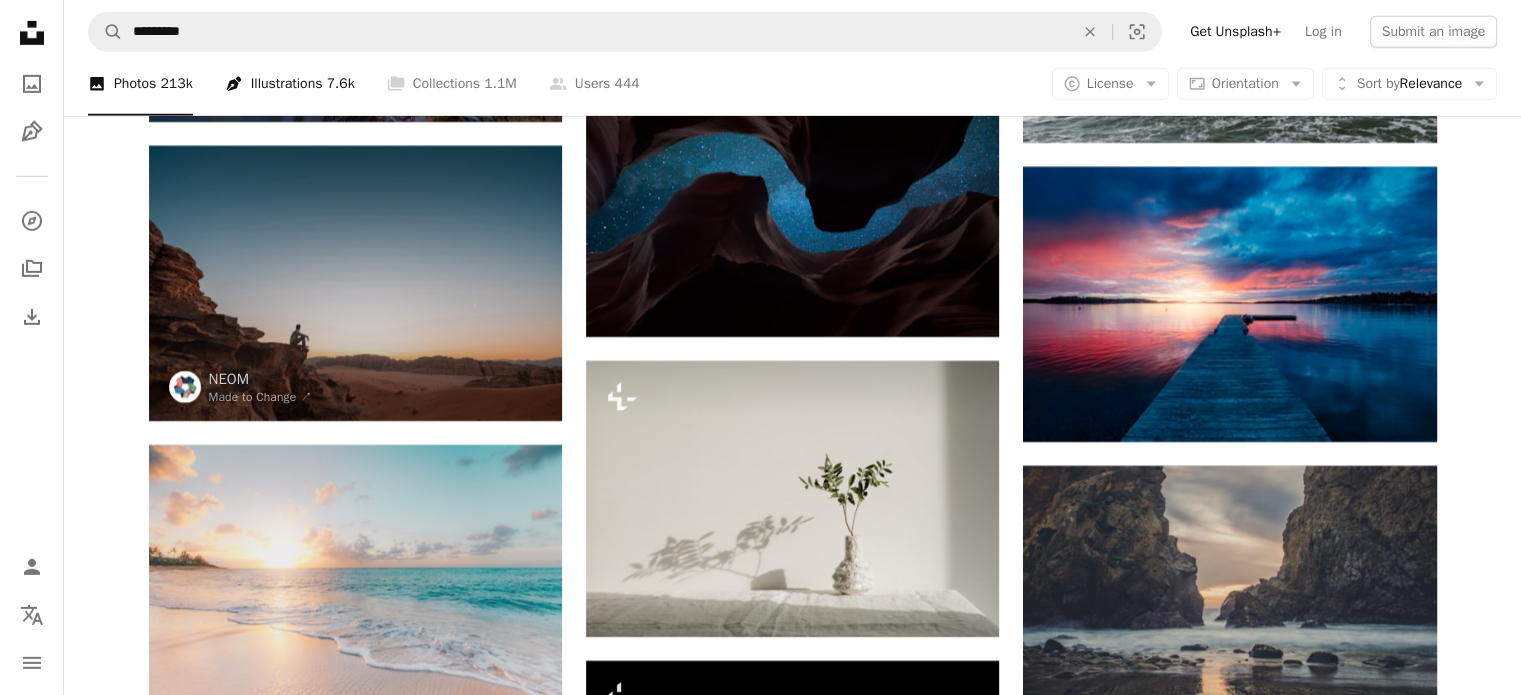 scroll, scrollTop: 6479, scrollLeft: 0, axis: vertical 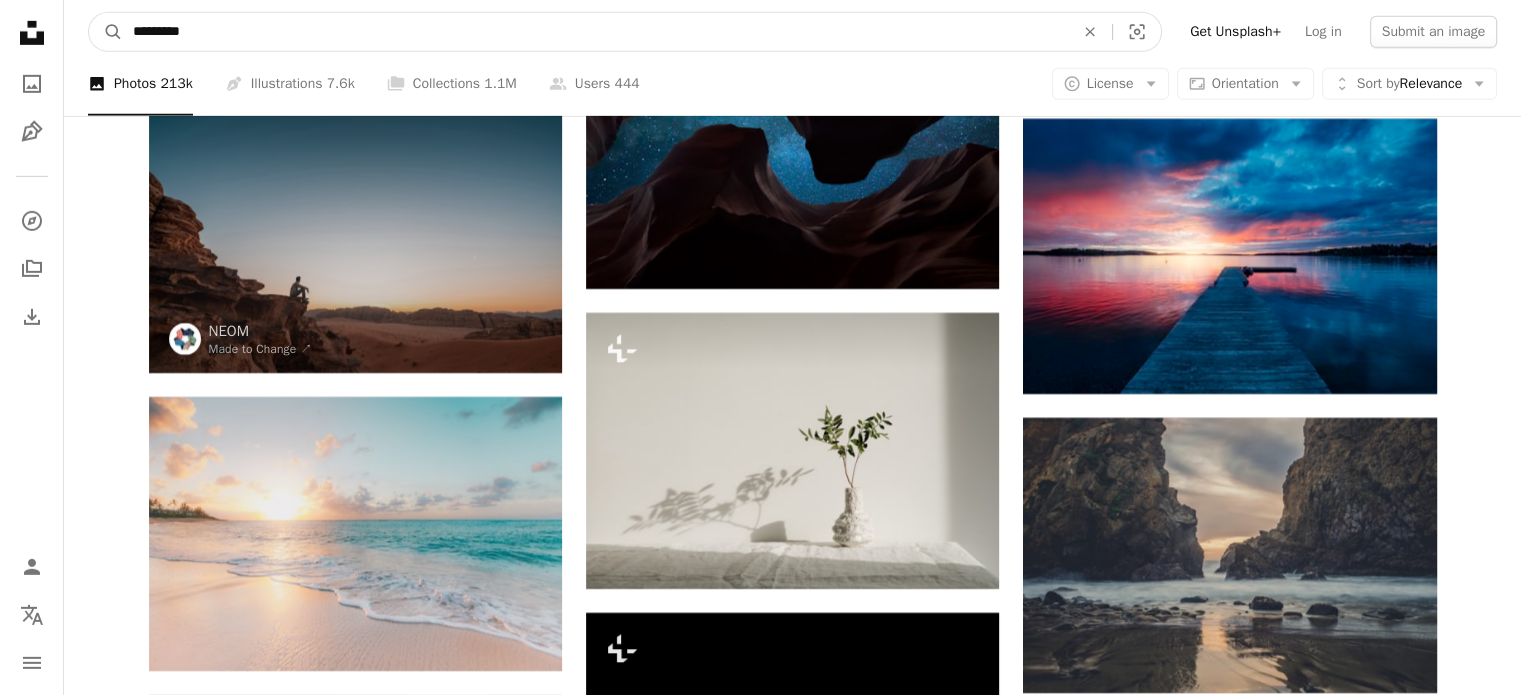 click on "*********" at bounding box center (595, 32) 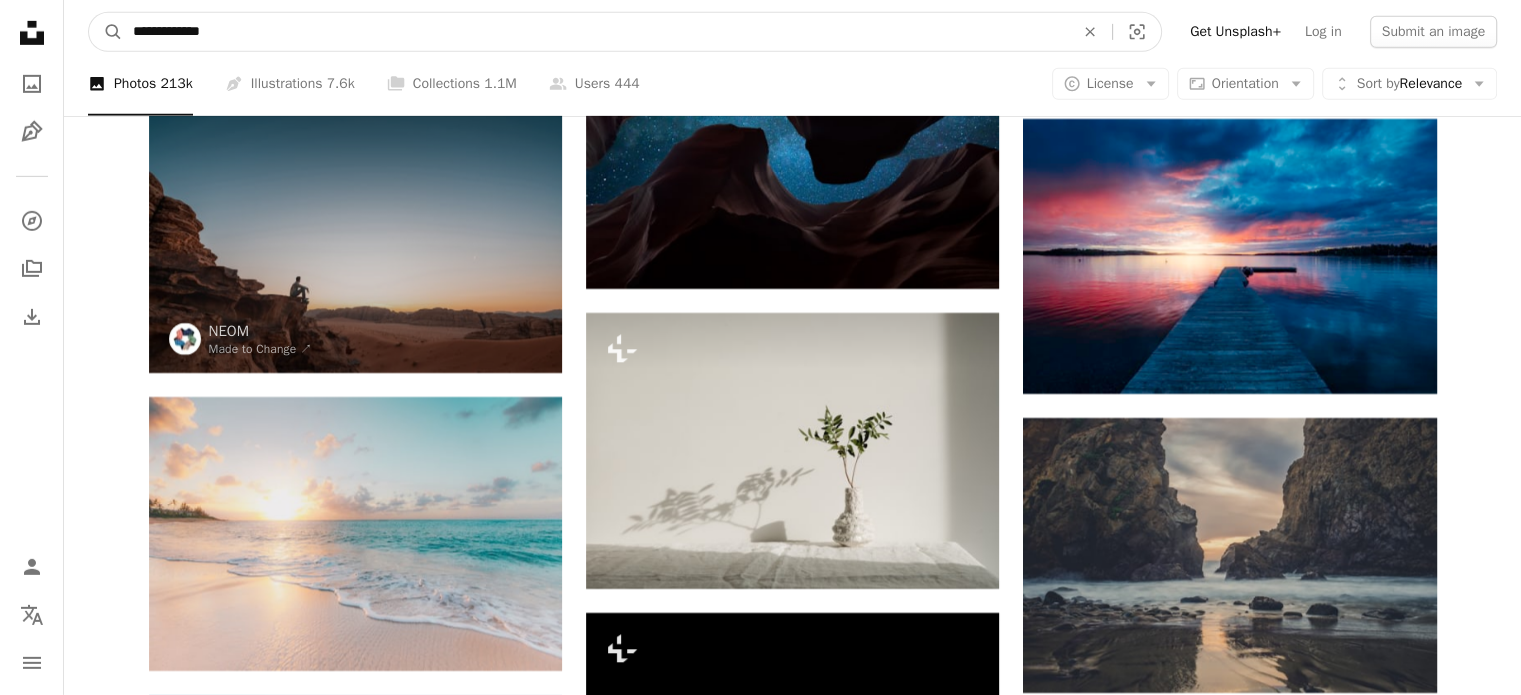 type on "**********" 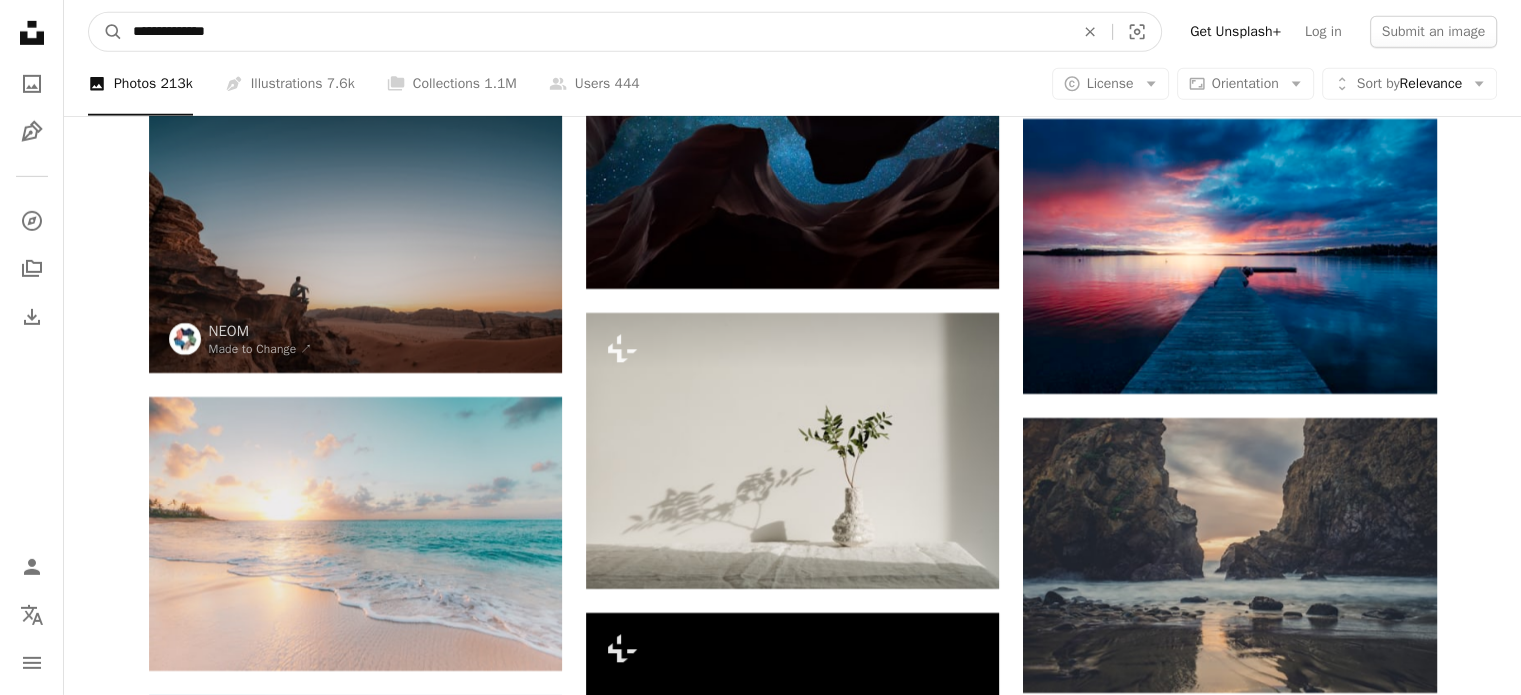 click on "A magnifying glass" at bounding box center (106, 32) 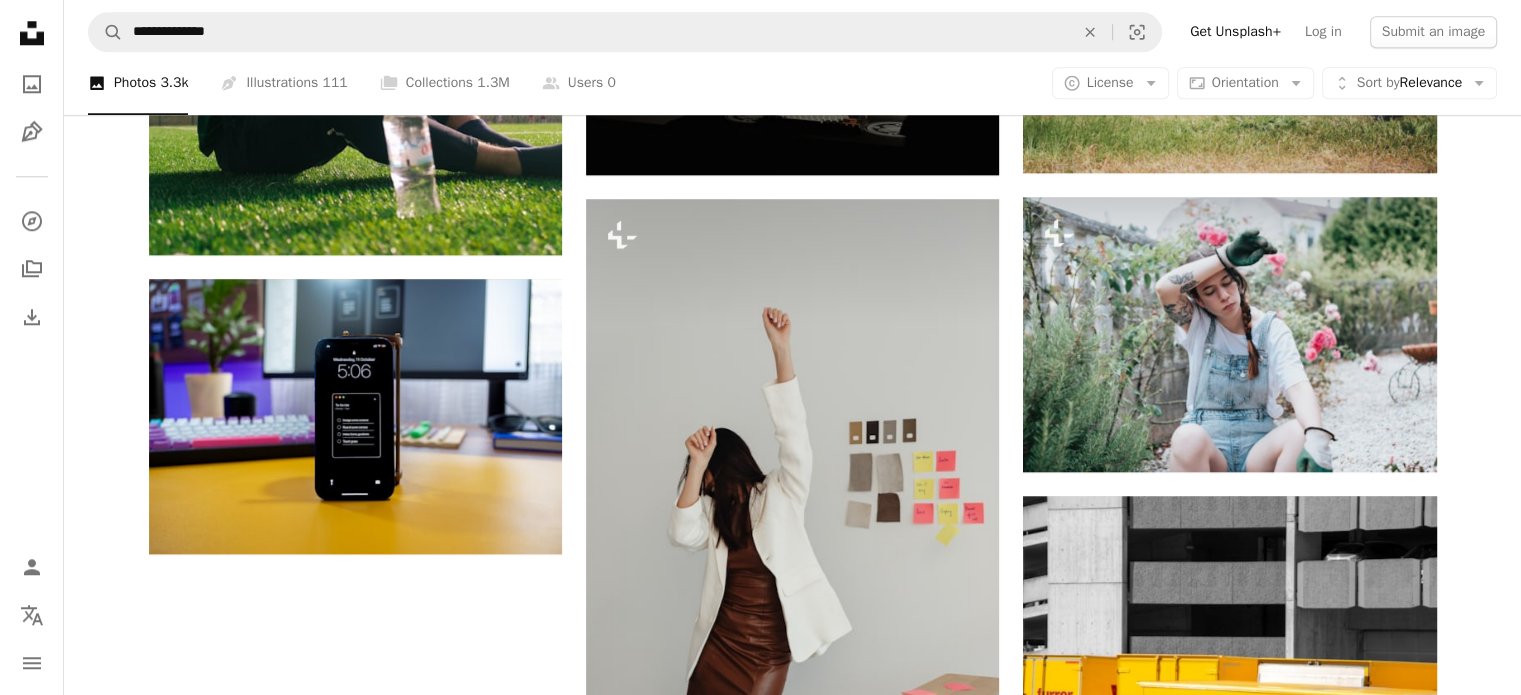 scroll, scrollTop: 2100, scrollLeft: 0, axis: vertical 